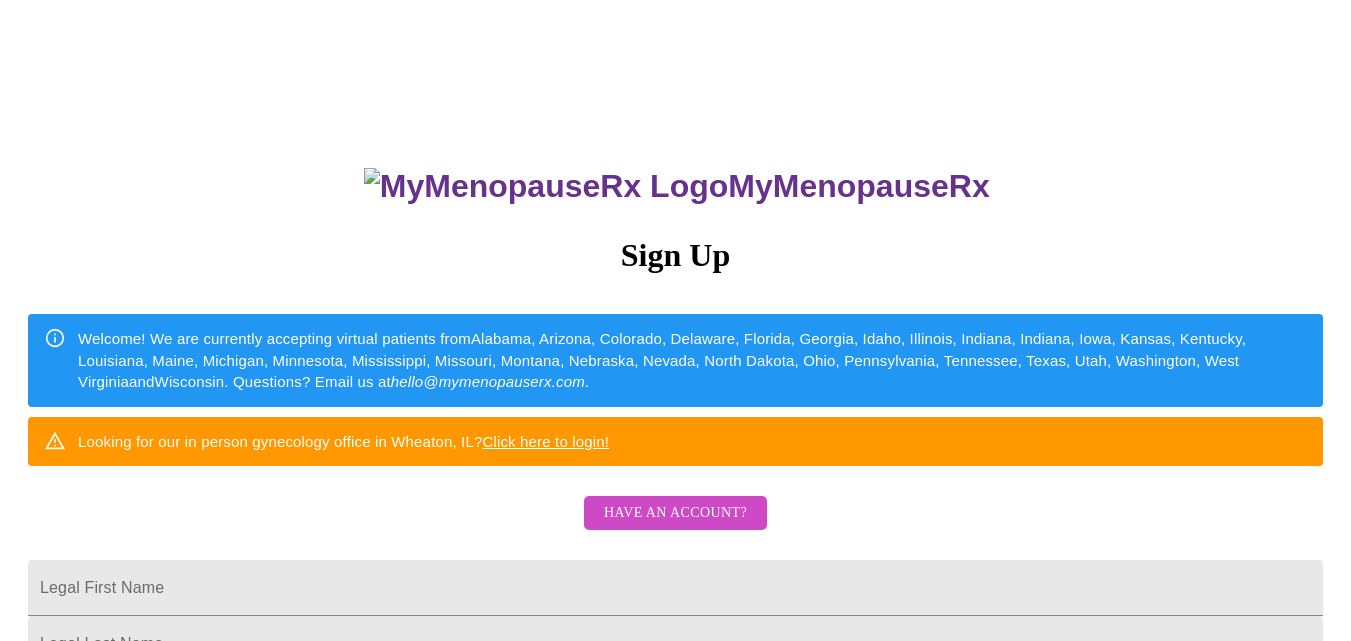 scroll, scrollTop: 0, scrollLeft: 0, axis: both 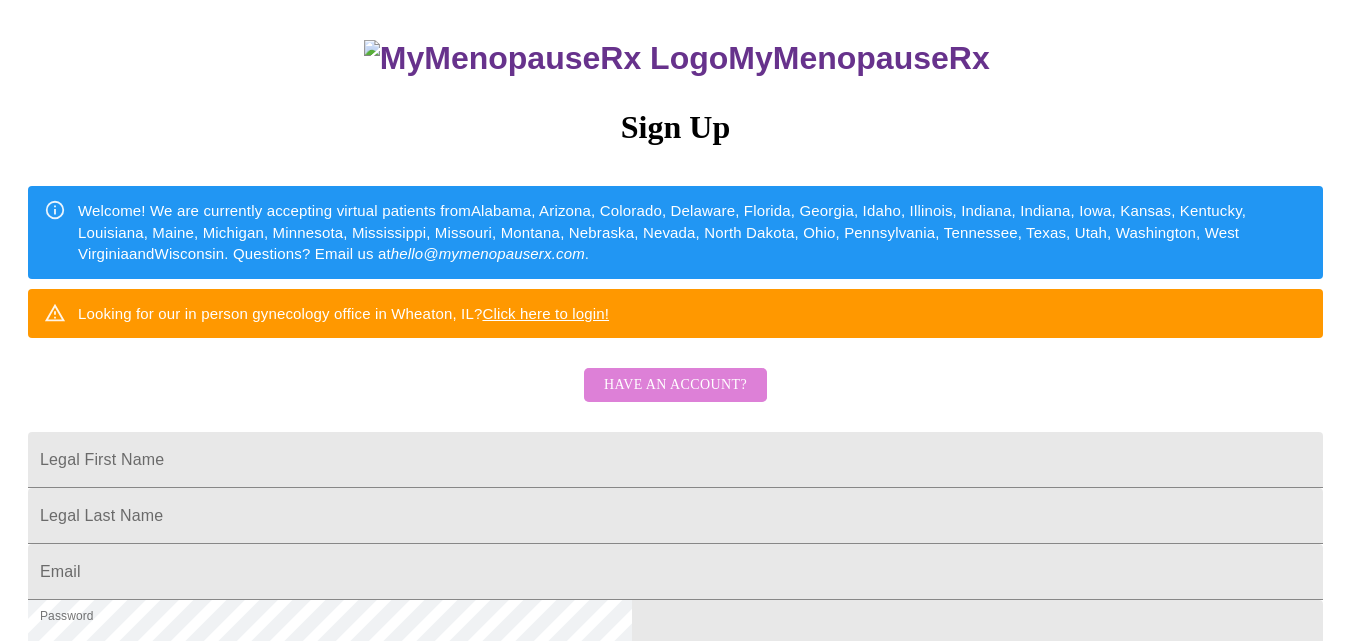 click on "Have an account?" at bounding box center (675, 385) 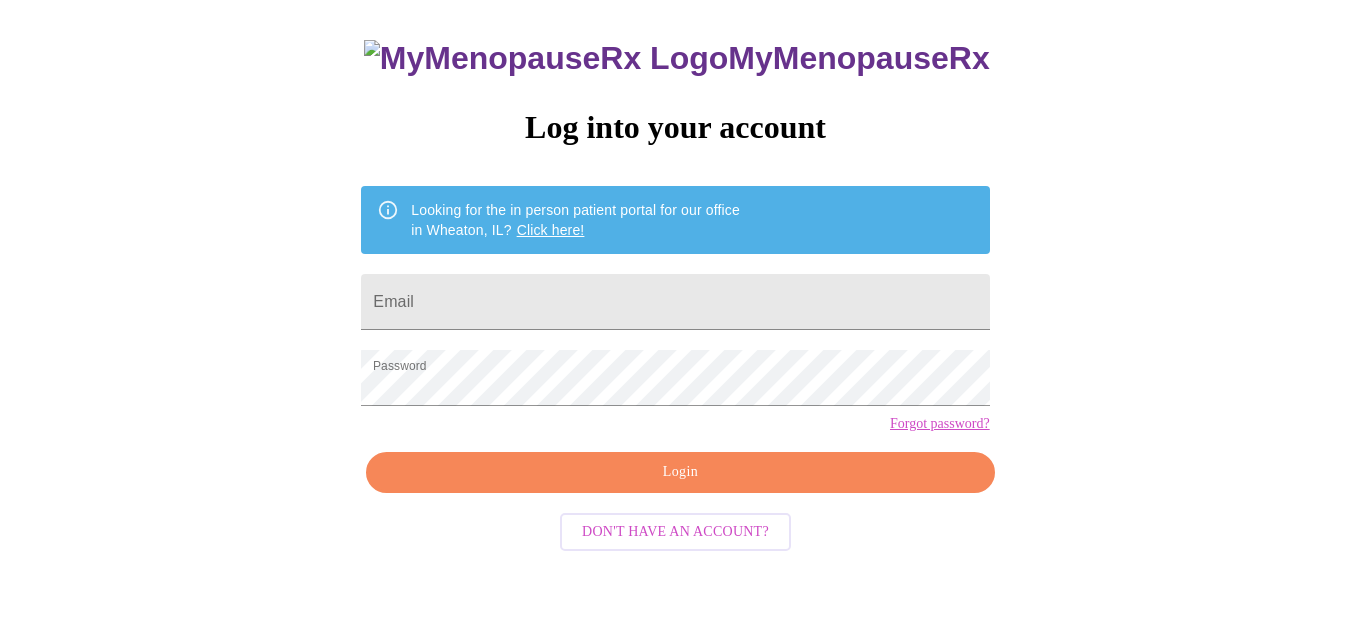 scroll, scrollTop: 84, scrollLeft: 0, axis: vertical 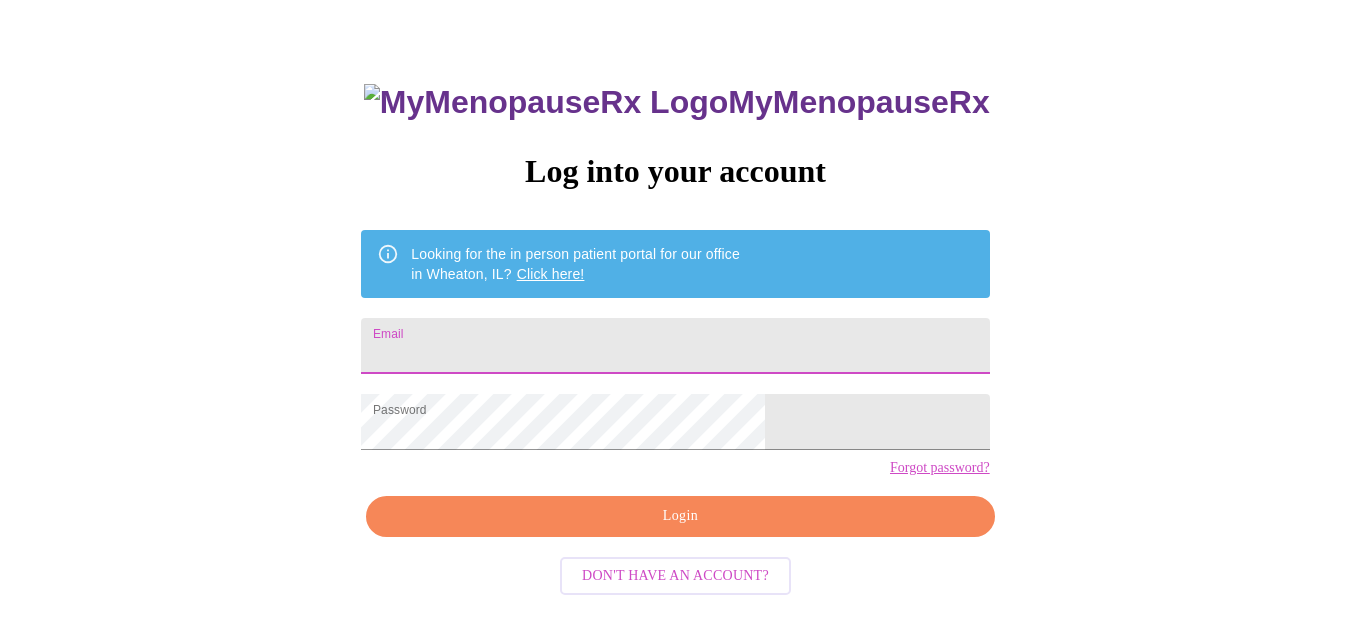 click on "Email" at bounding box center [675, 346] 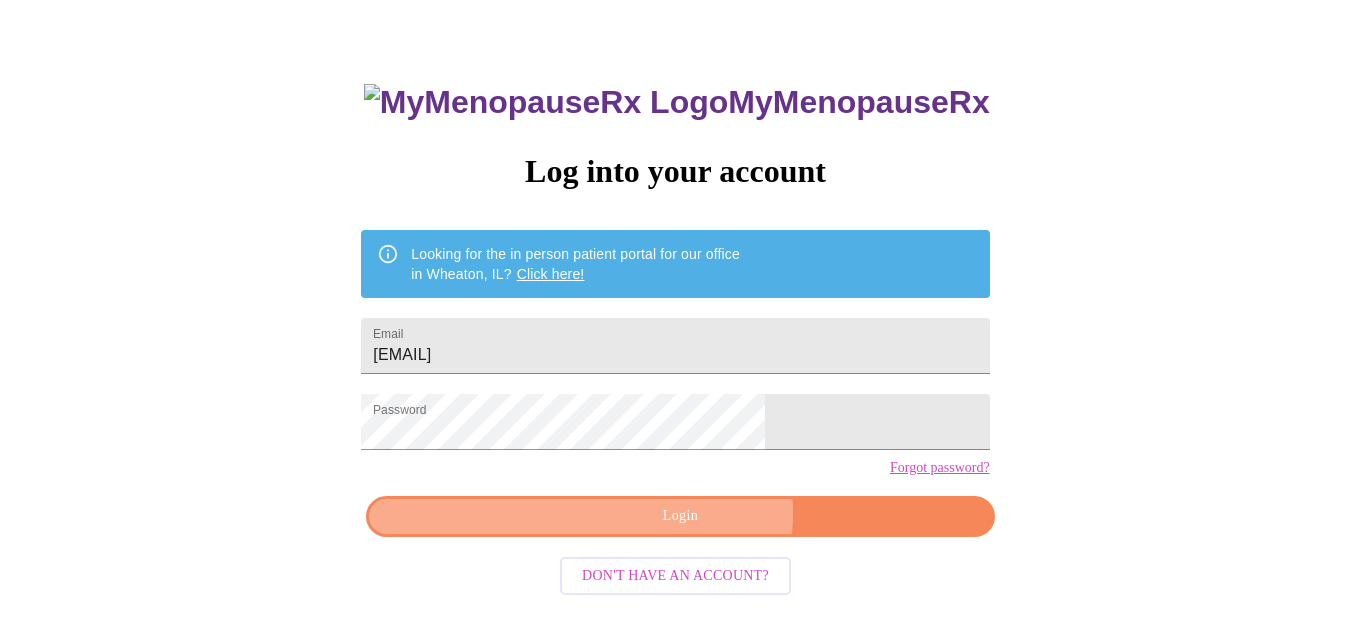 click on "Login" at bounding box center [680, 516] 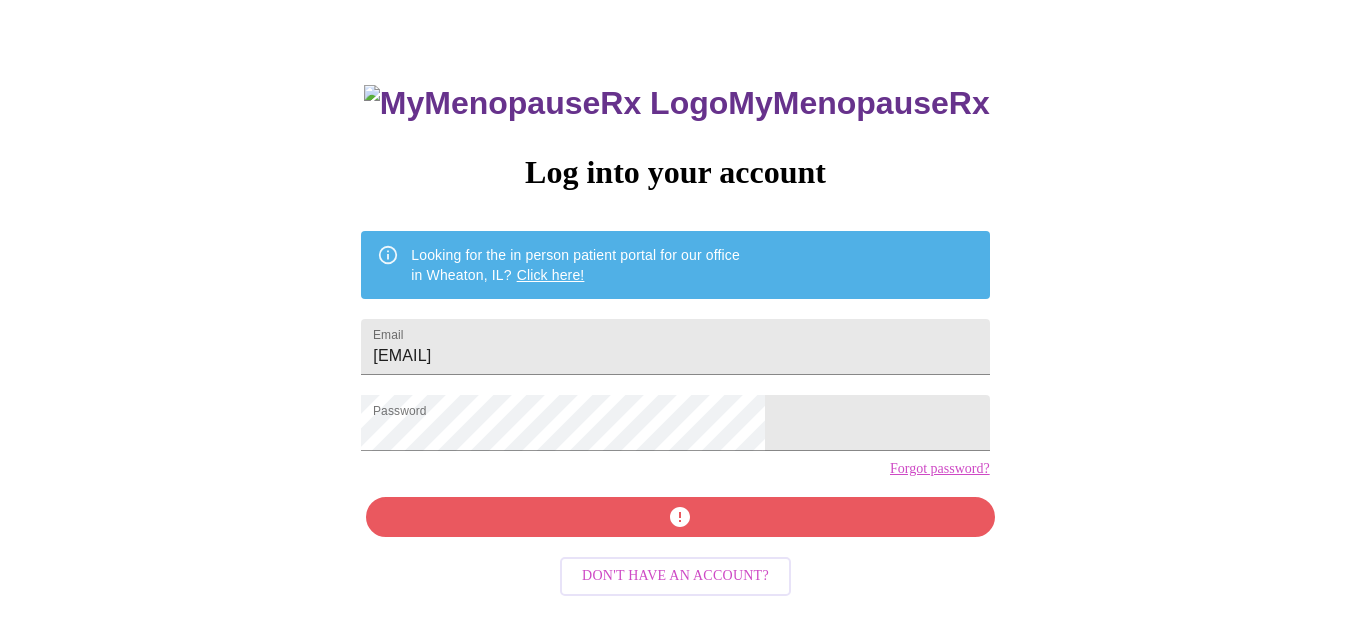 scroll, scrollTop: 84, scrollLeft: 0, axis: vertical 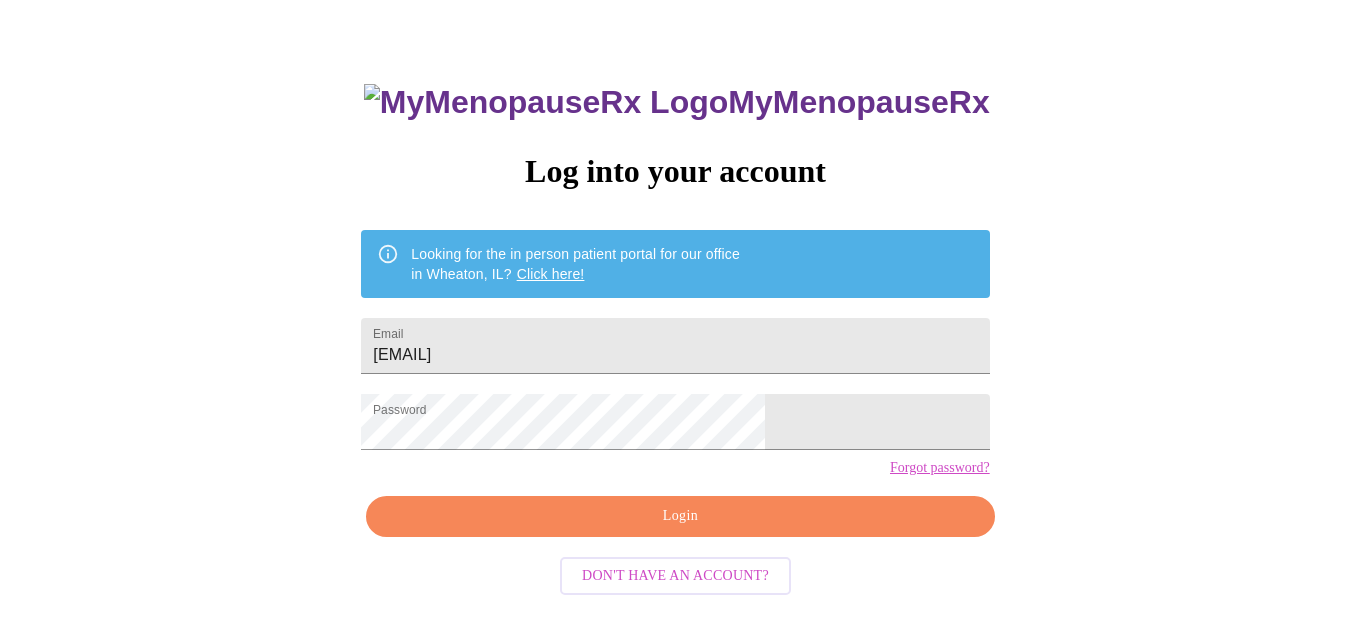 click on "MyMenopauseRx Log into your account Looking for the in person patient portal for our office in [CITY], [STATE]? Click here! Email [EMAIL] Password Forgot password? Login Don't have an account?" at bounding box center (675, 308) 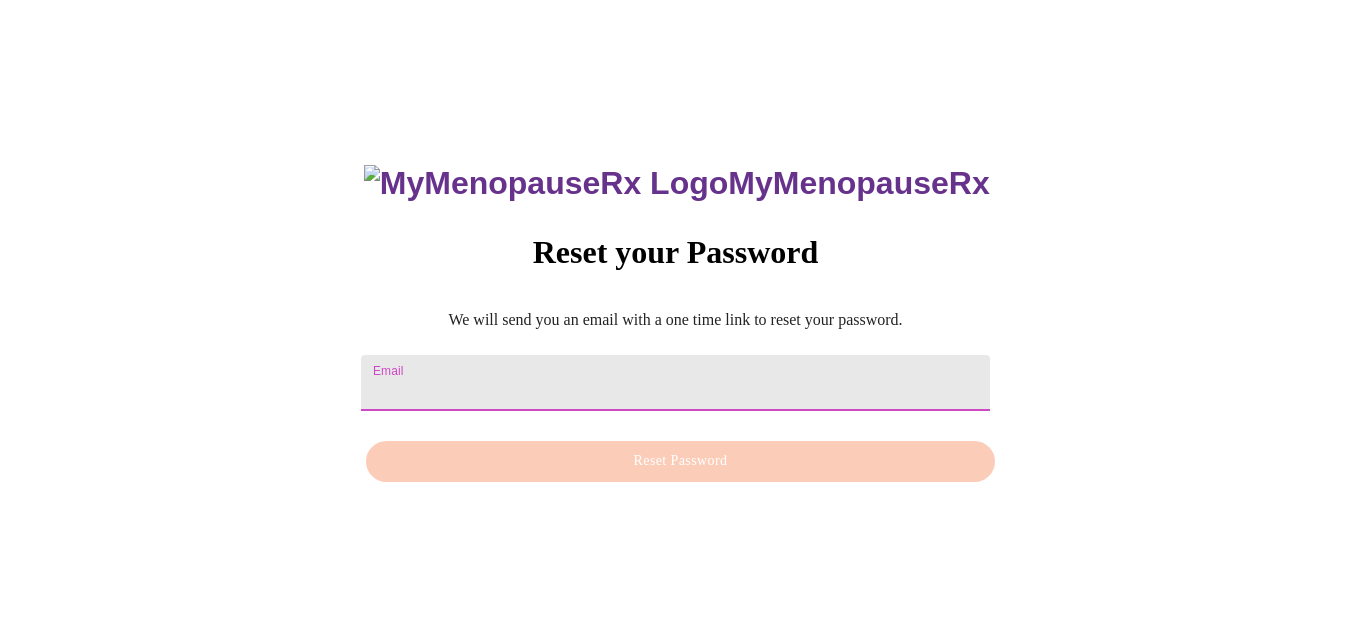 click on "Email" at bounding box center (675, 383) 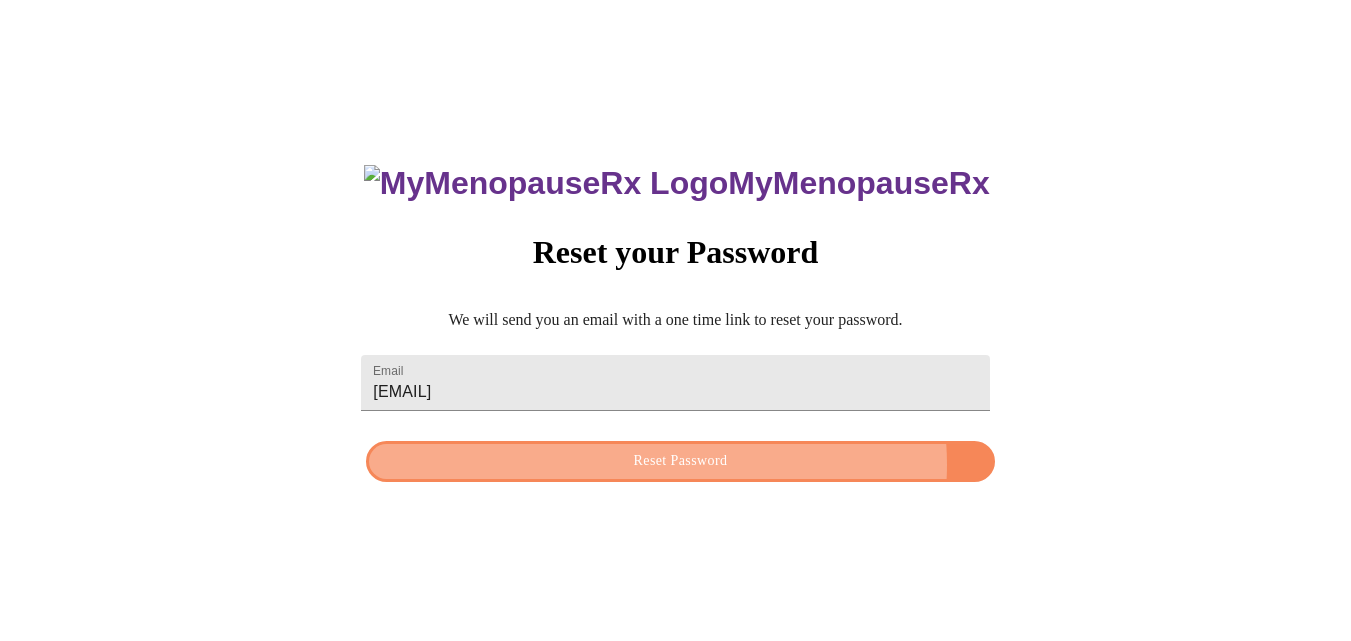 click on "Reset Password" at bounding box center (680, 461) 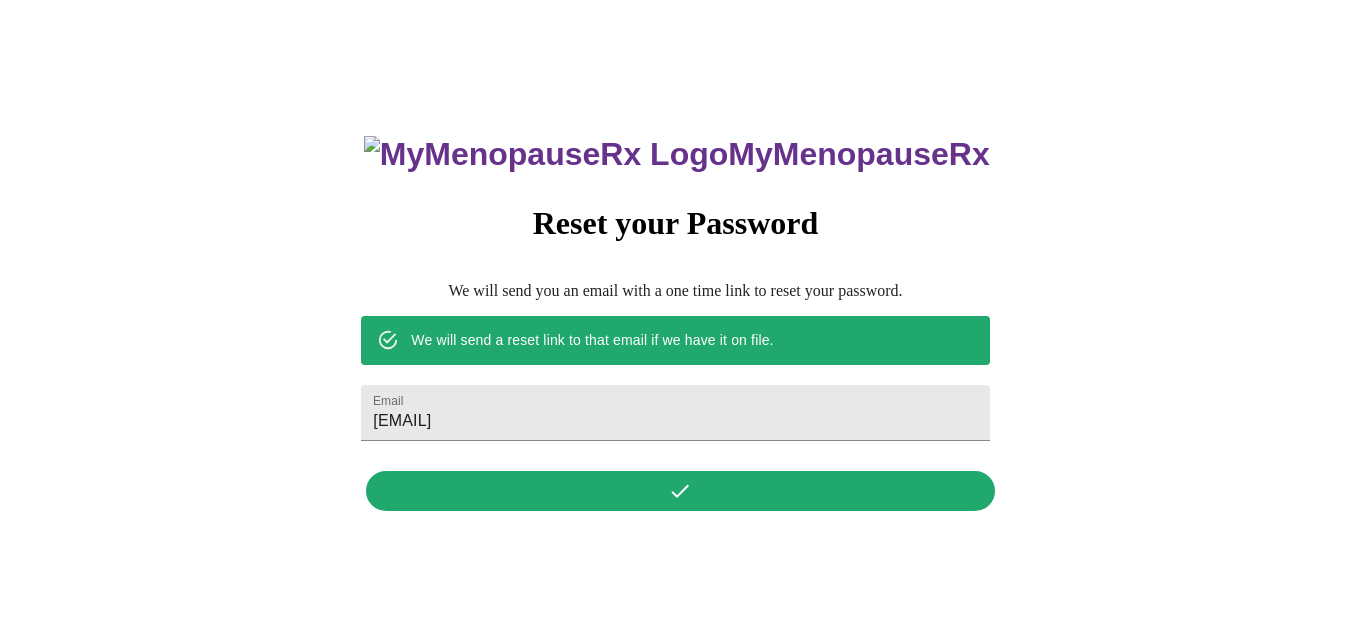 scroll, scrollTop: 0, scrollLeft: 0, axis: both 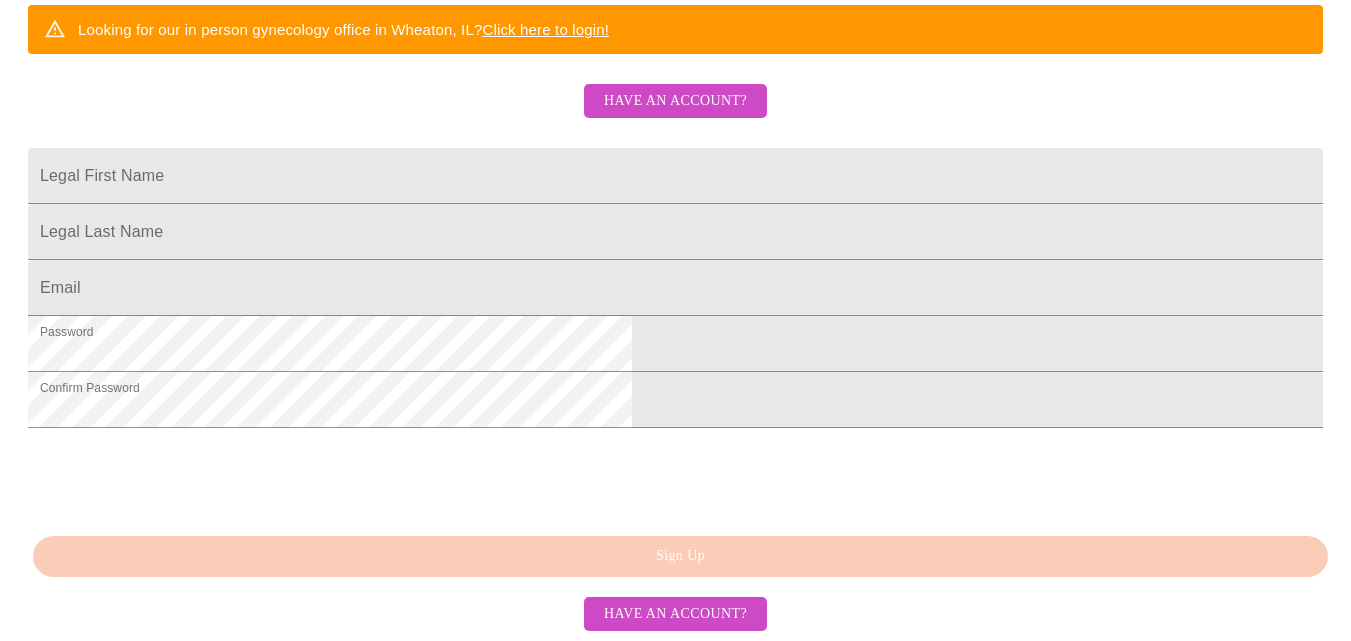 click on "Have an account?" at bounding box center [675, 614] 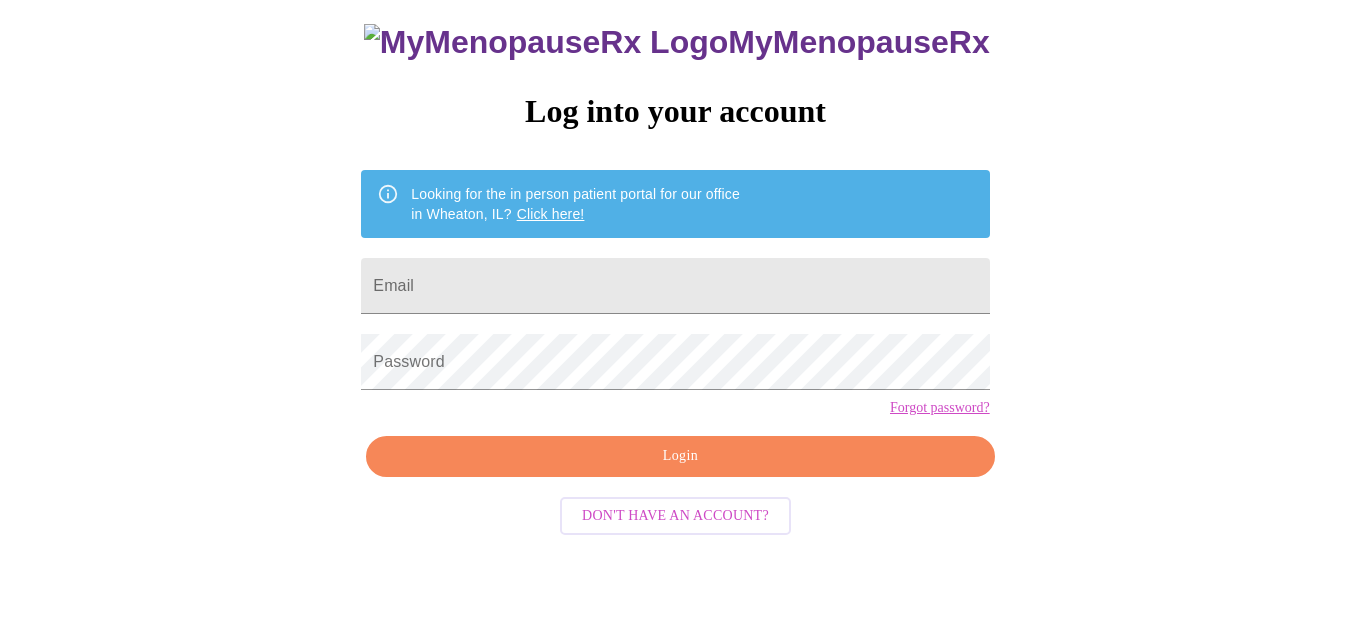 scroll, scrollTop: 84, scrollLeft: 0, axis: vertical 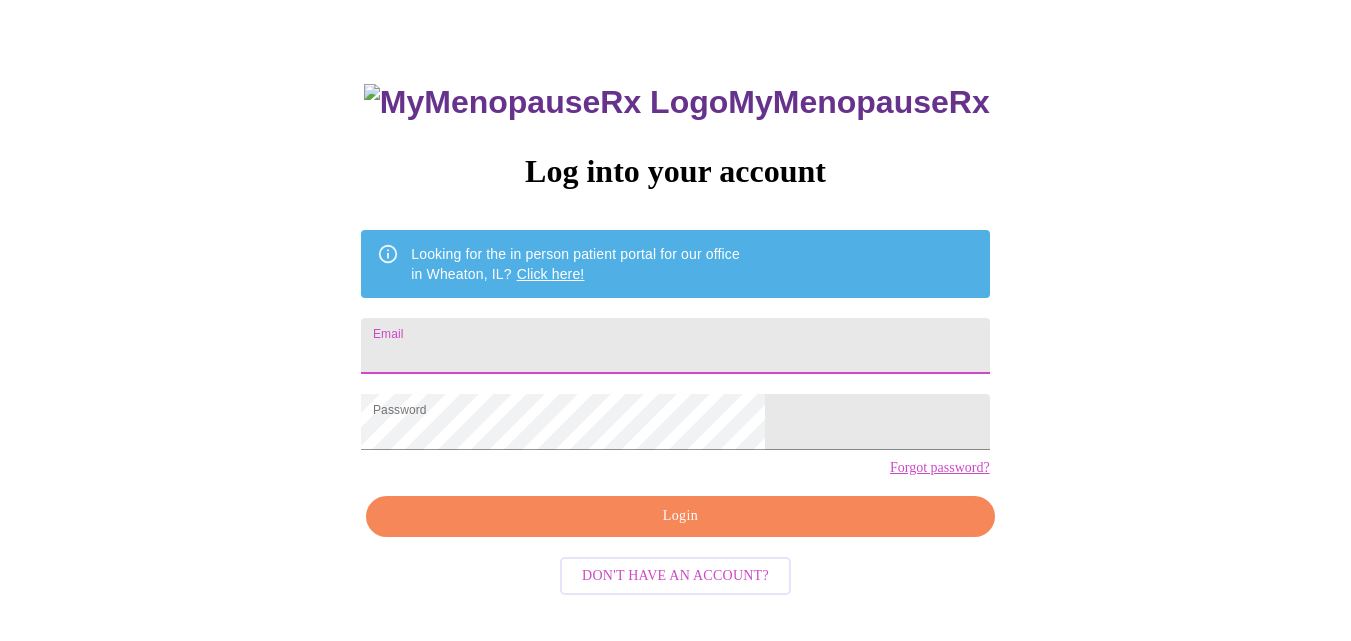 click on "Email" at bounding box center [675, 346] 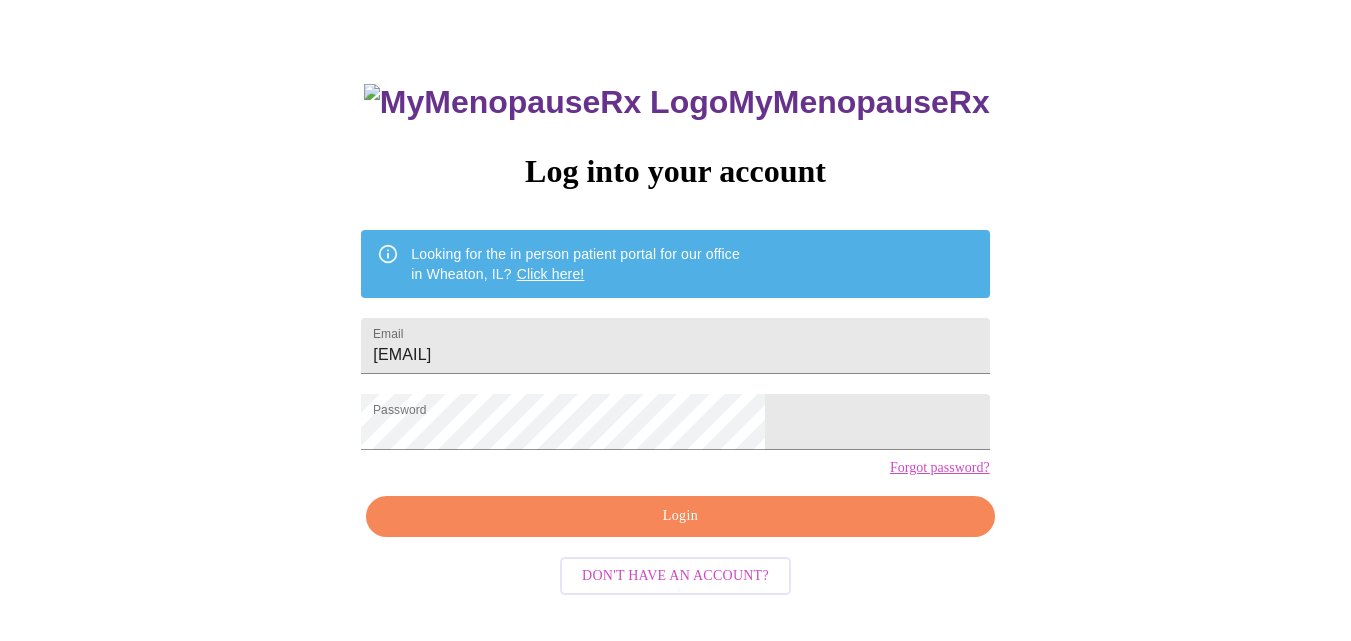 click on "Forgot password?" at bounding box center (940, 468) 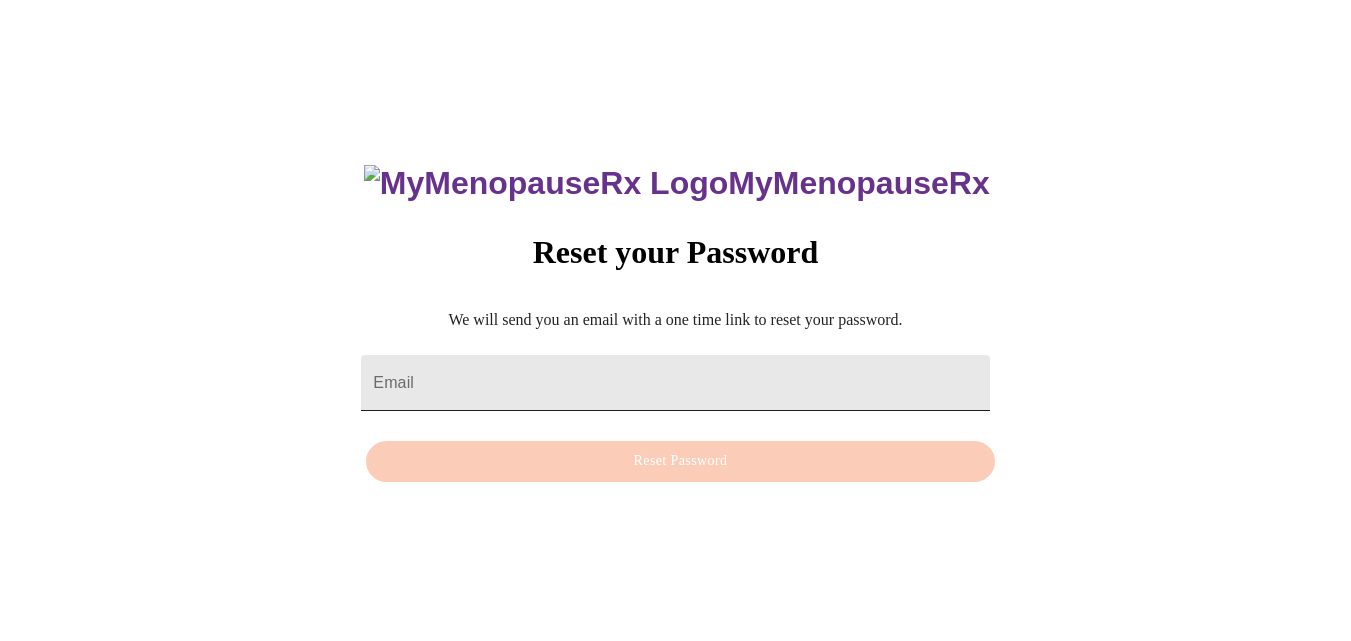 click on "Email" at bounding box center [675, 383] 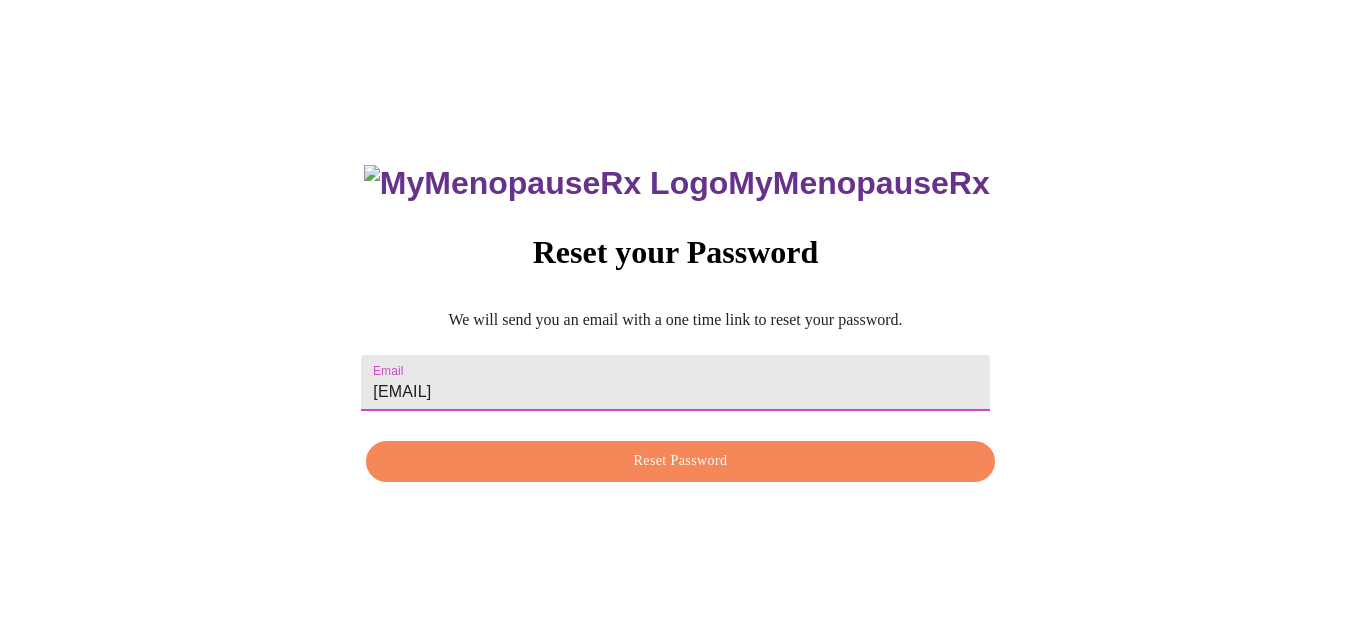 type on "[EMAIL]" 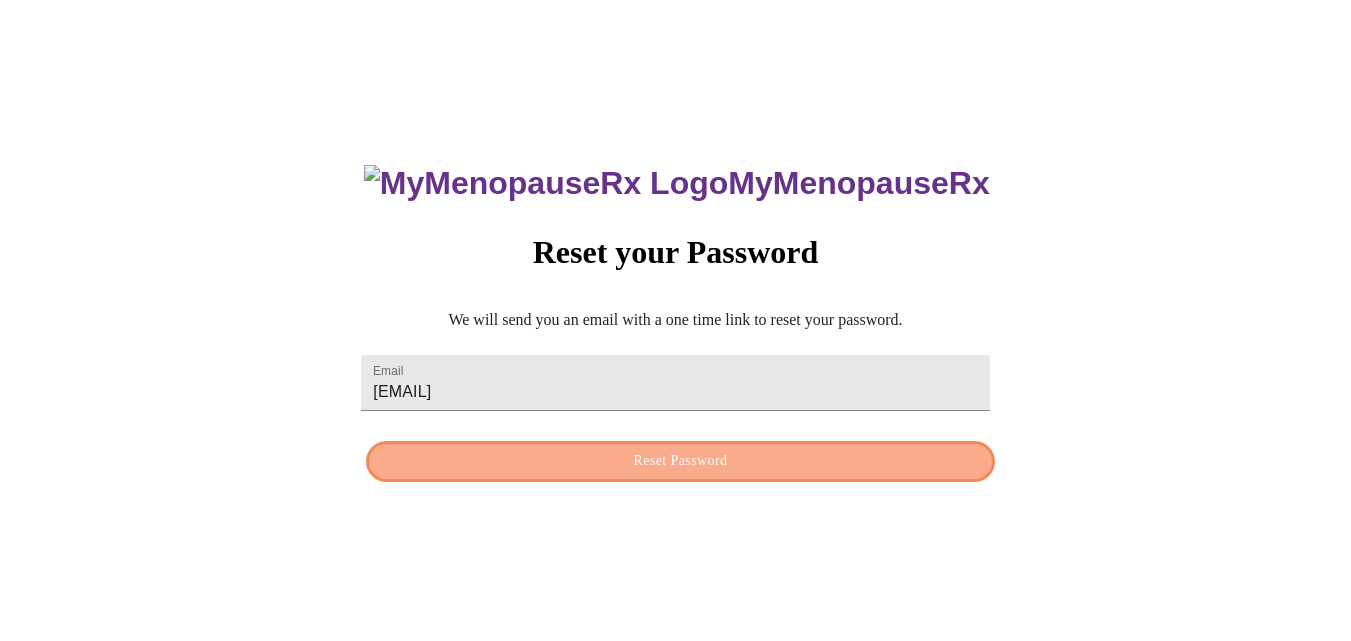 click on "Reset Password" at bounding box center (680, 461) 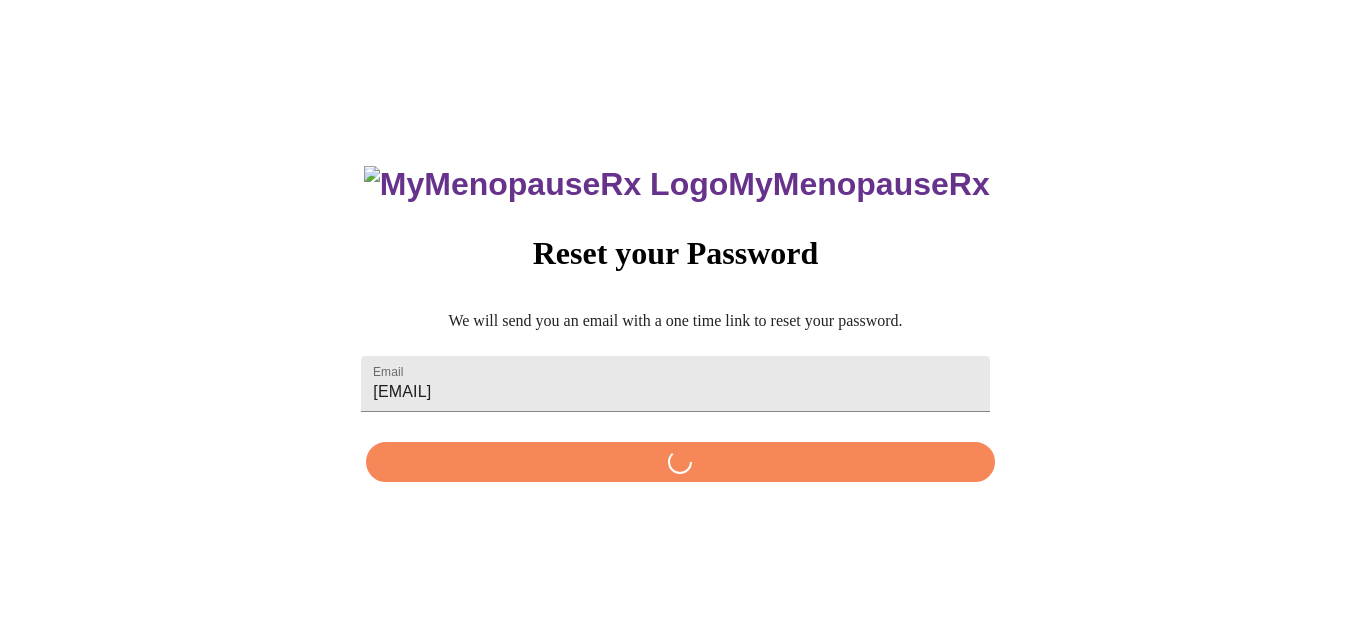 scroll, scrollTop: 0, scrollLeft: 0, axis: both 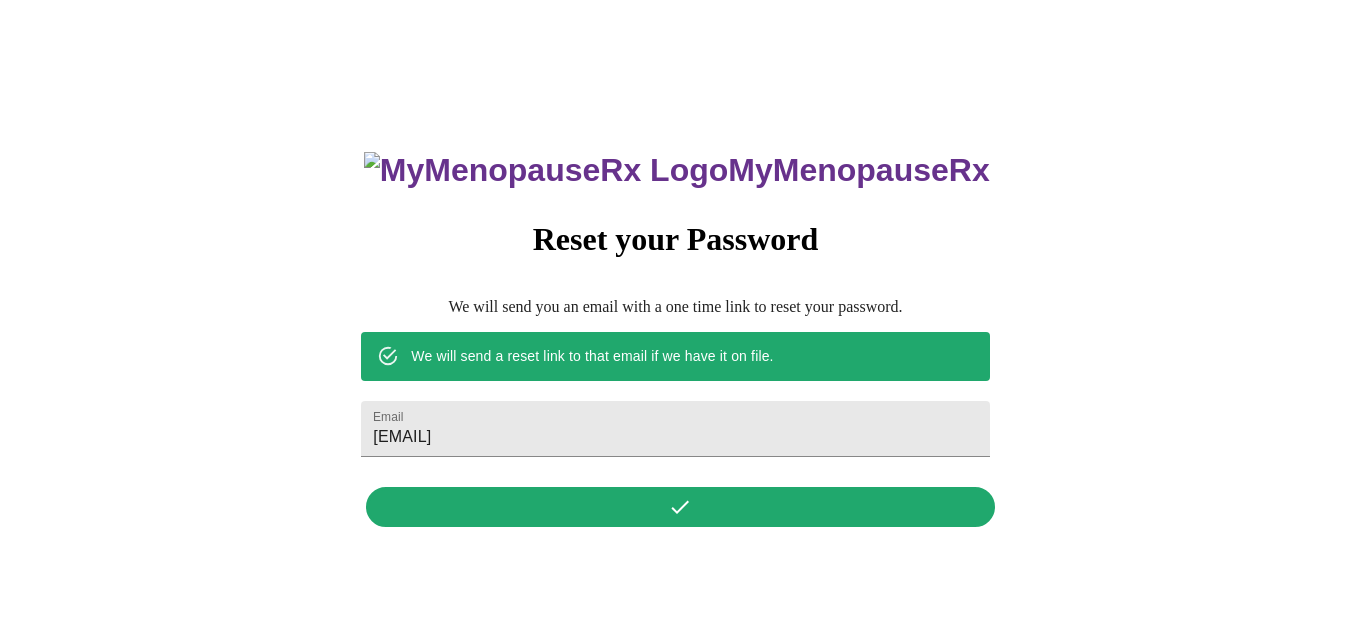 click on "MyMenopauseRx Reset your Password We will send you an email with a one time link to reset your password. We will send a reset link to that email if we have it on file. Email lisamariecardwell@gmail.com" at bounding box center (675, 328) 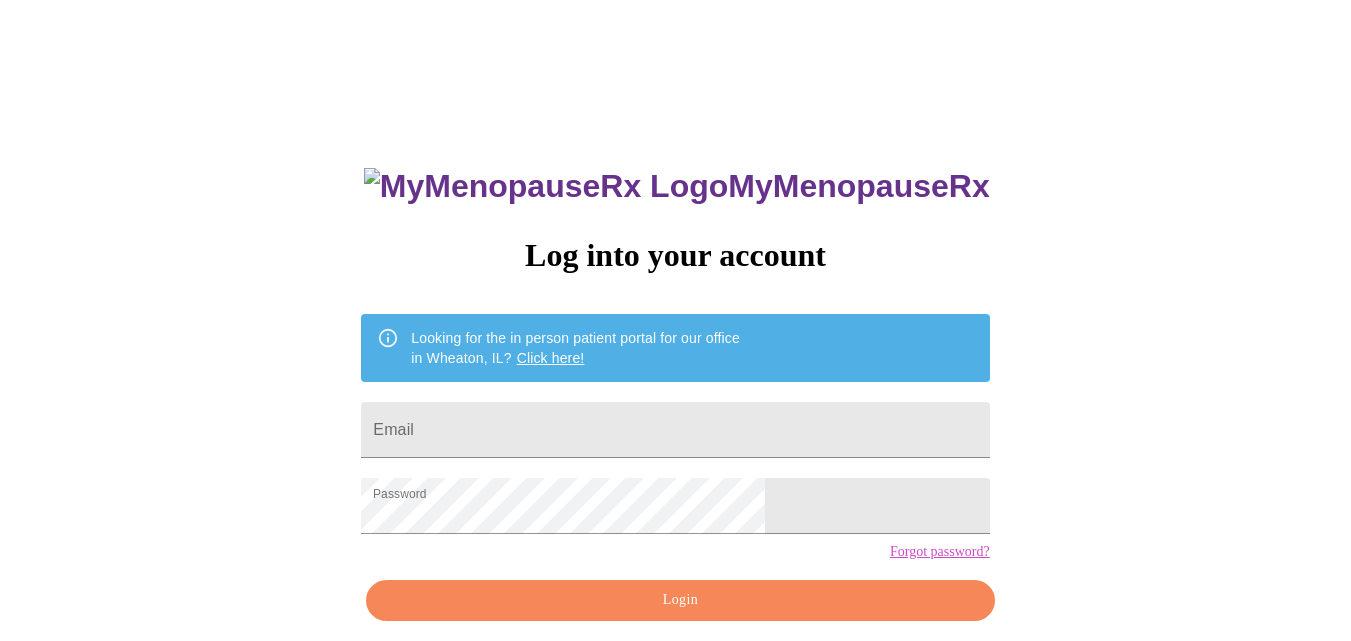 scroll, scrollTop: 0, scrollLeft: 0, axis: both 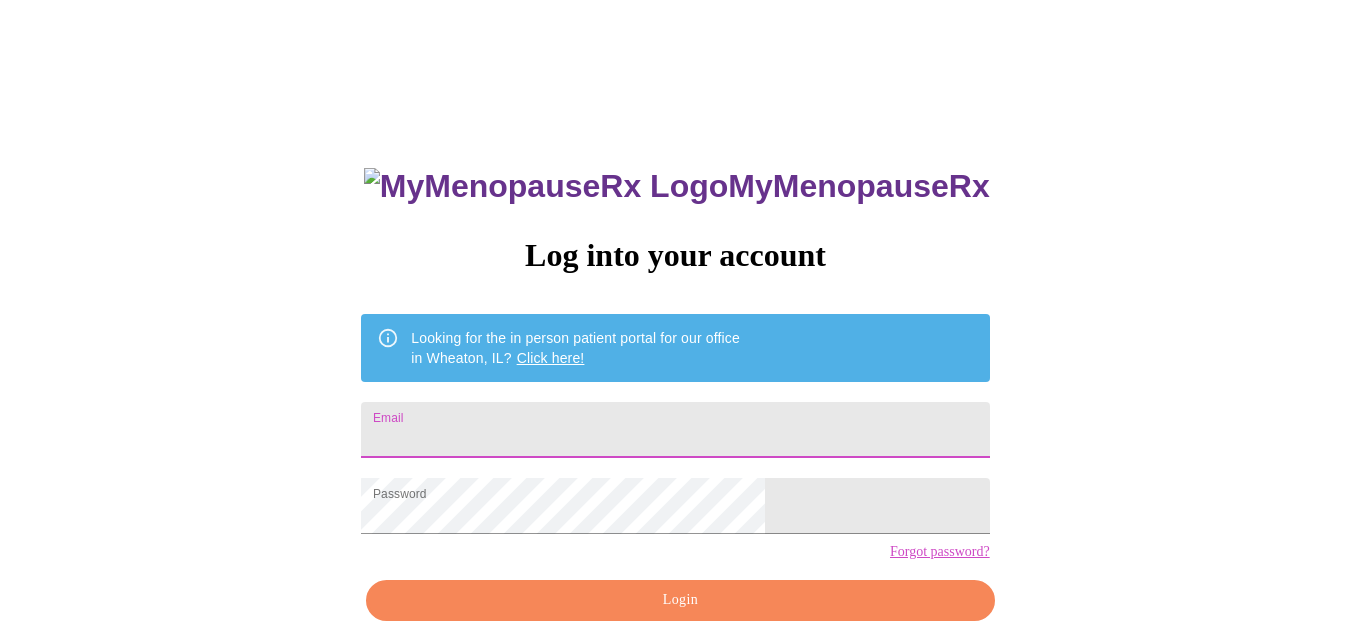 click on "Email" at bounding box center [675, 430] 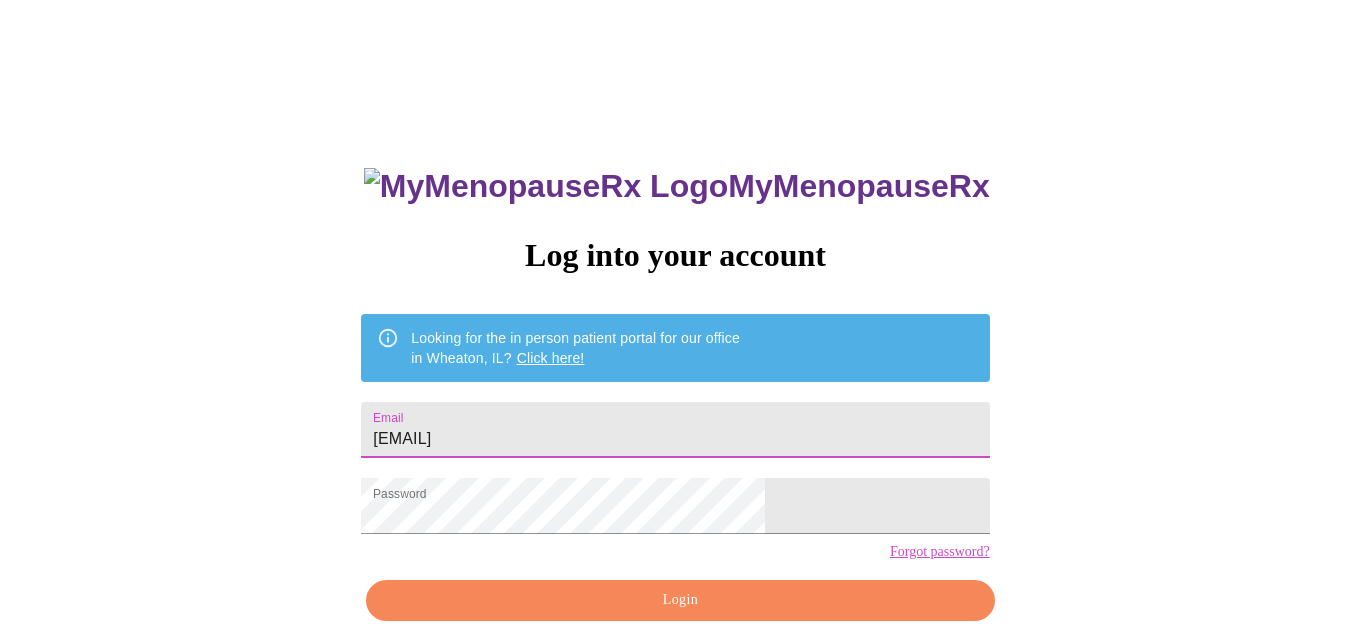 type on "[EMAIL]" 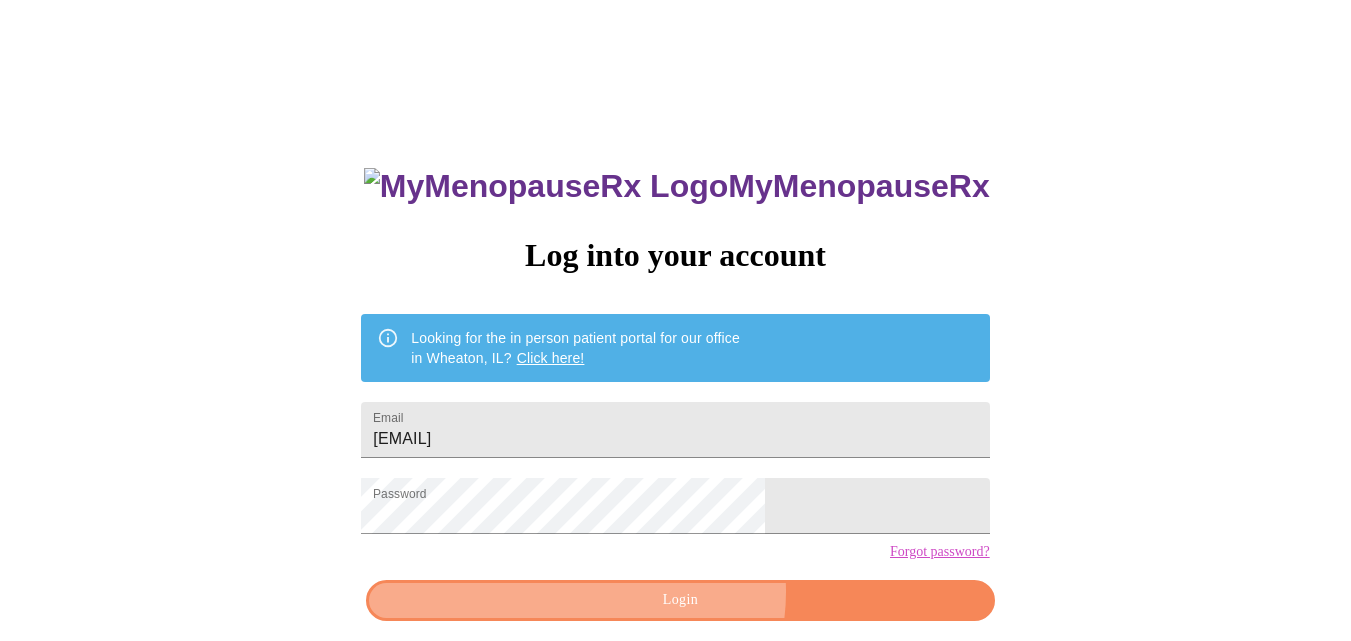 click on "Login" at bounding box center (680, 600) 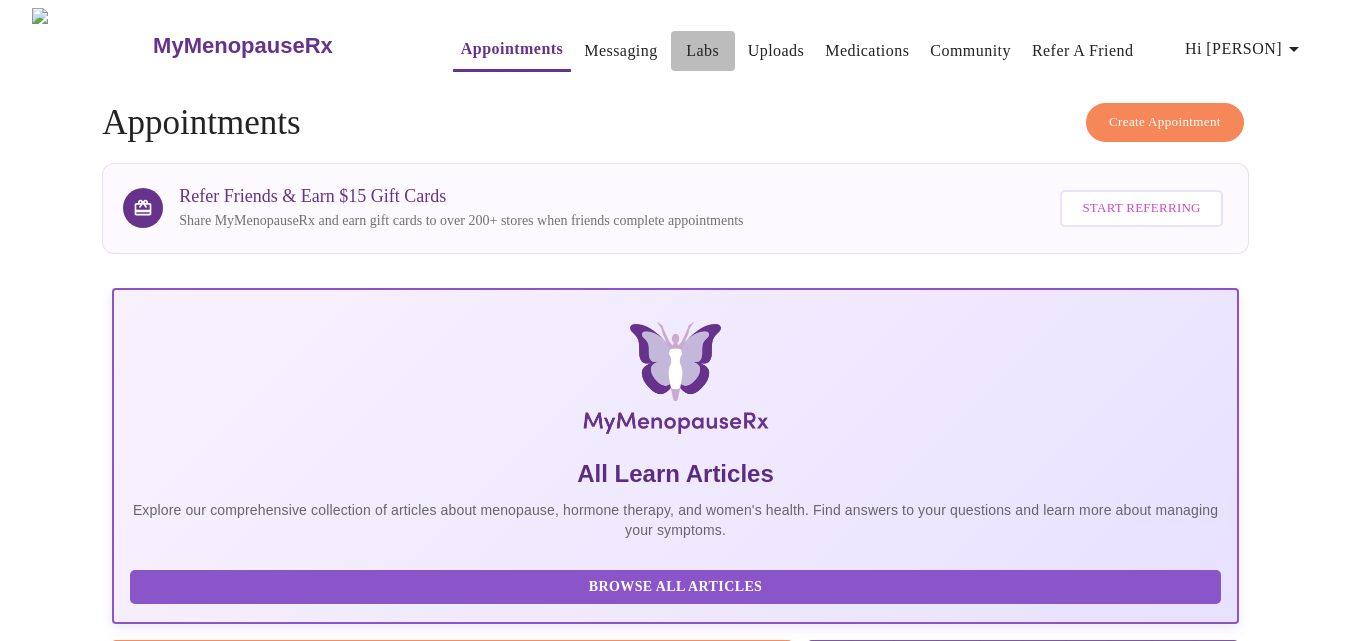 click on "Labs" at bounding box center (702, 51) 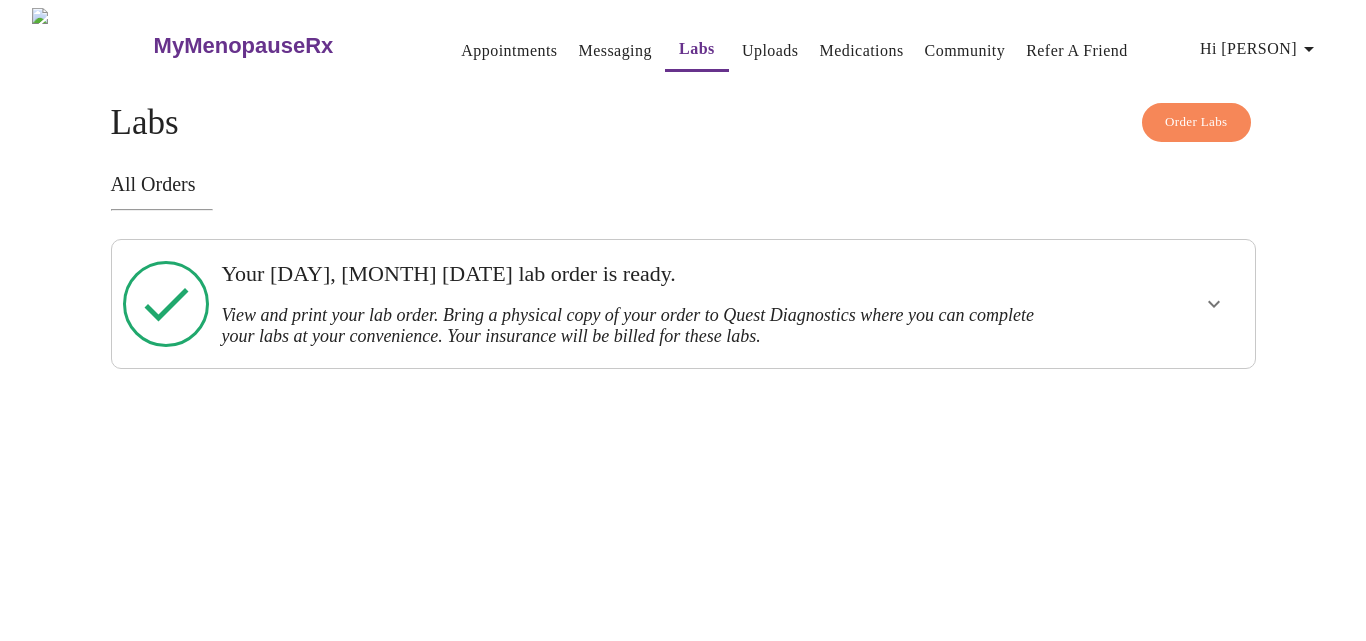 click on "Appointments" at bounding box center [509, 51] 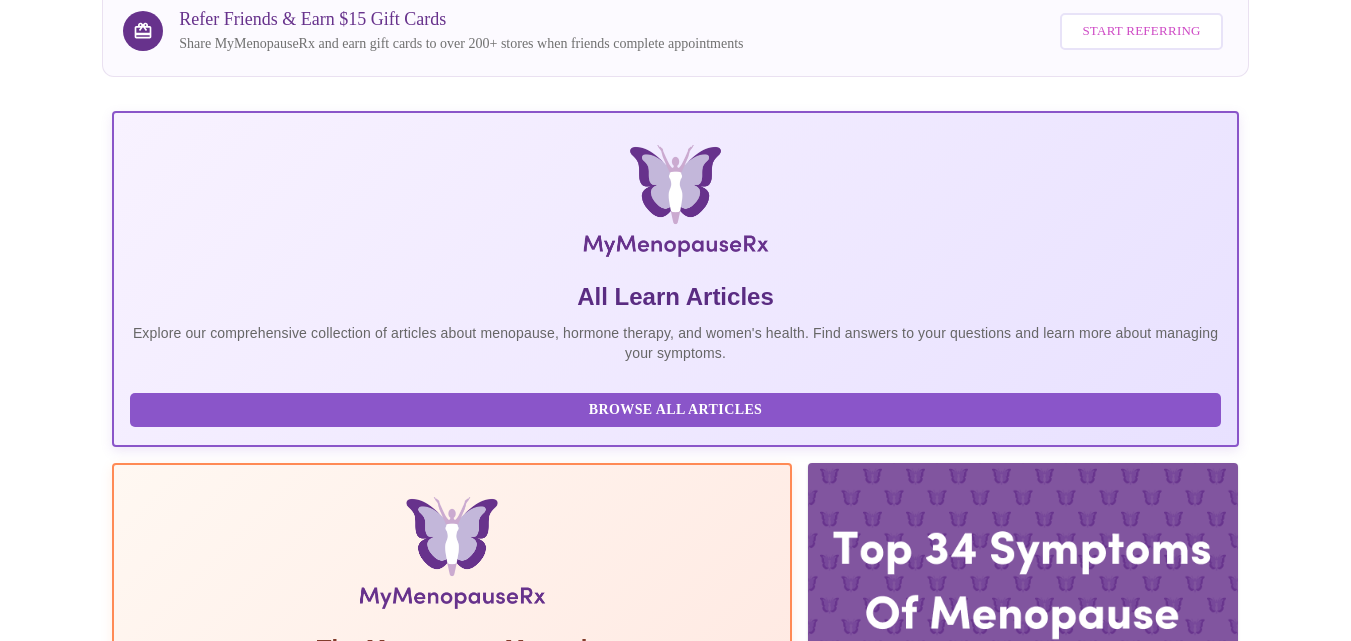 scroll, scrollTop: 0, scrollLeft: 0, axis: both 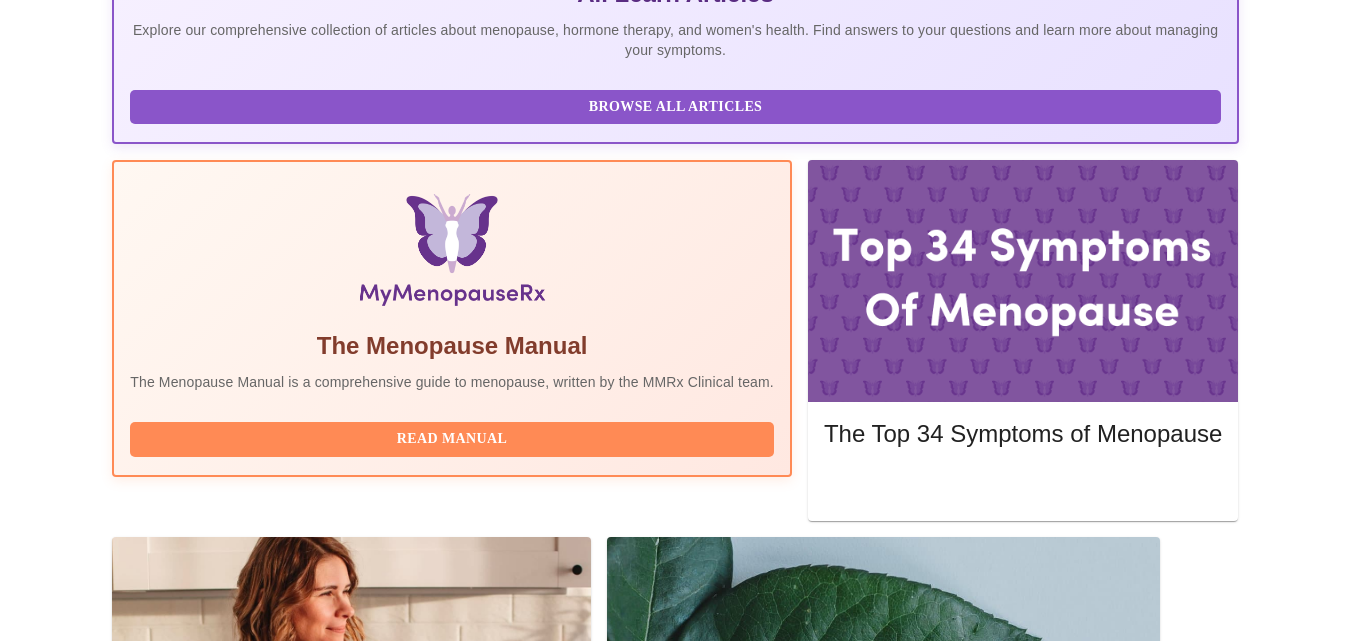 click at bounding box center [676, 1643] 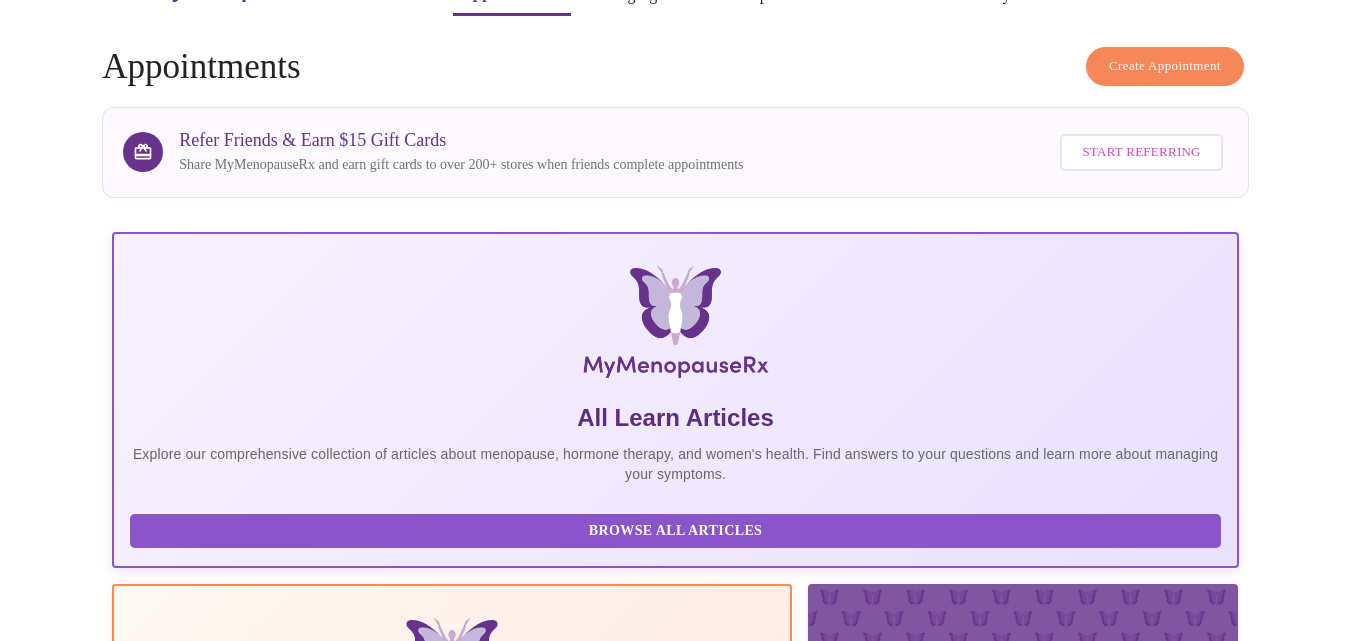 scroll, scrollTop: 43, scrollLeft: 0, axis: vertical 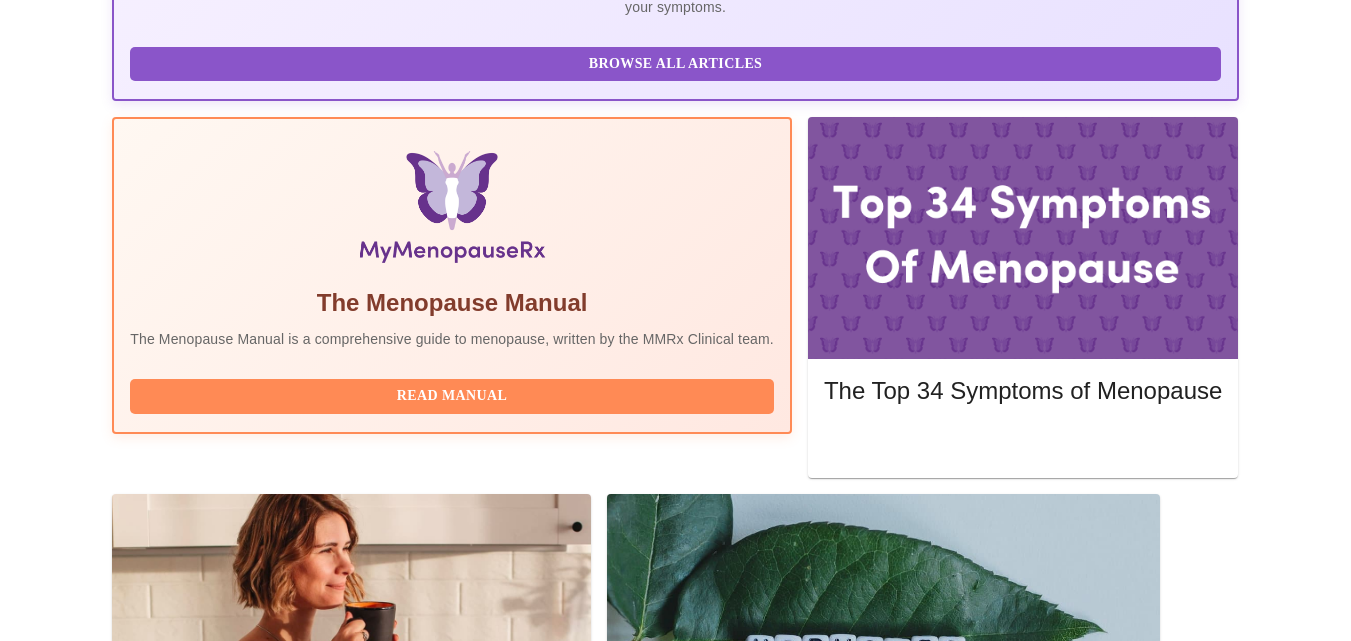 click 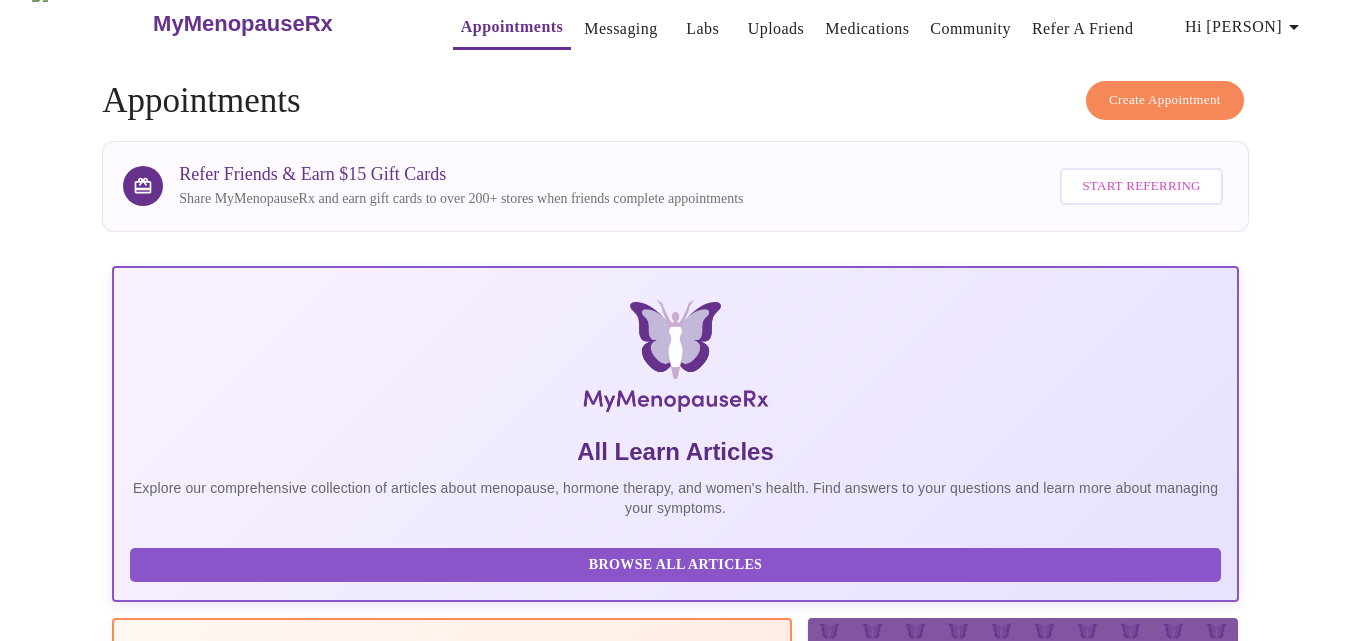 scroll, scrollTop: 0, scrollLeft: 0, axis: both 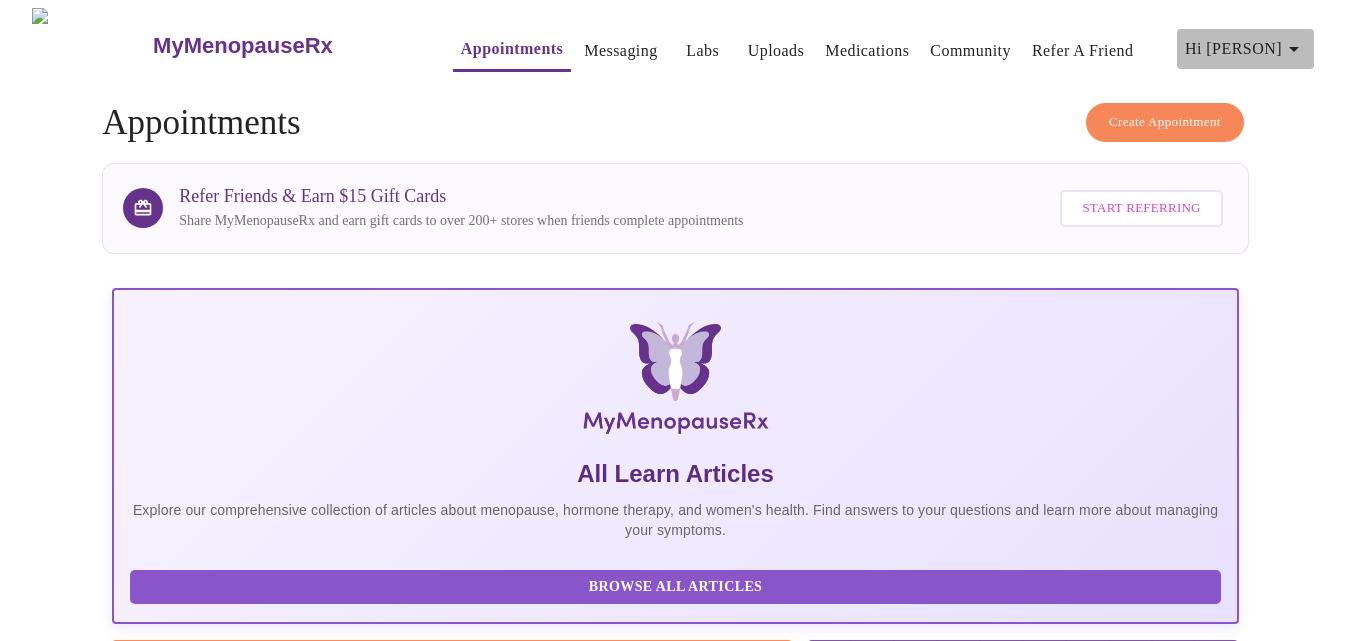click 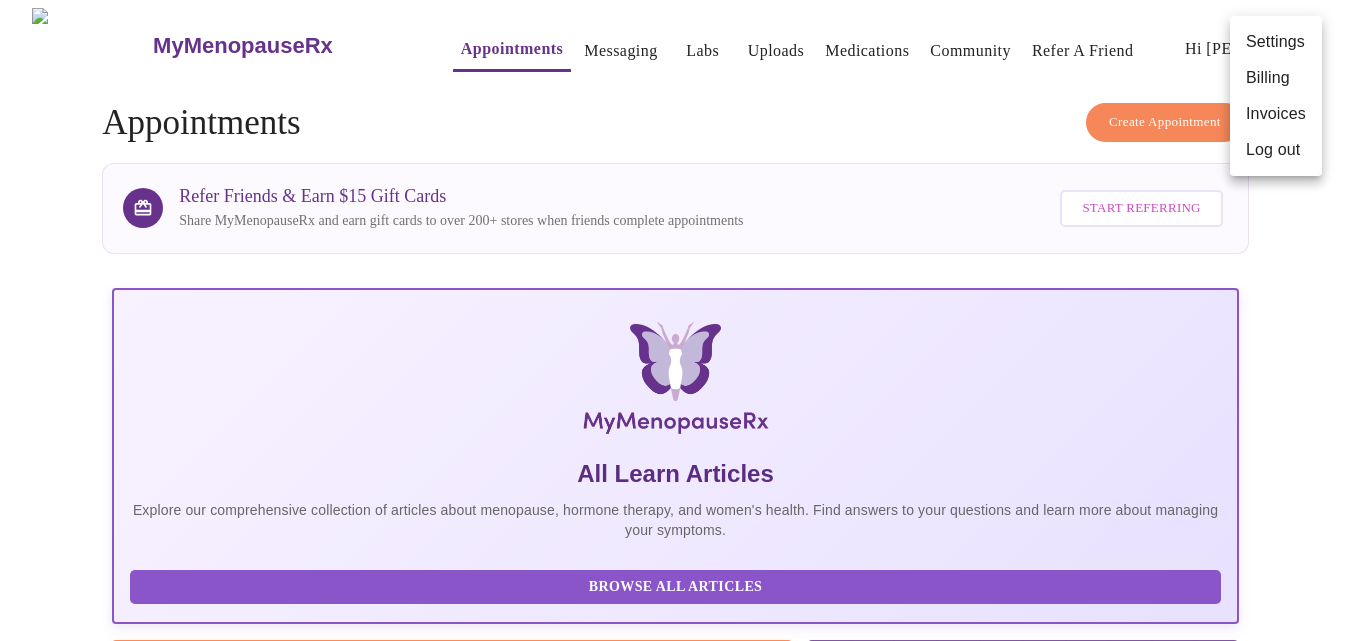 click on "Billing" at bounding box center [1276, 78] 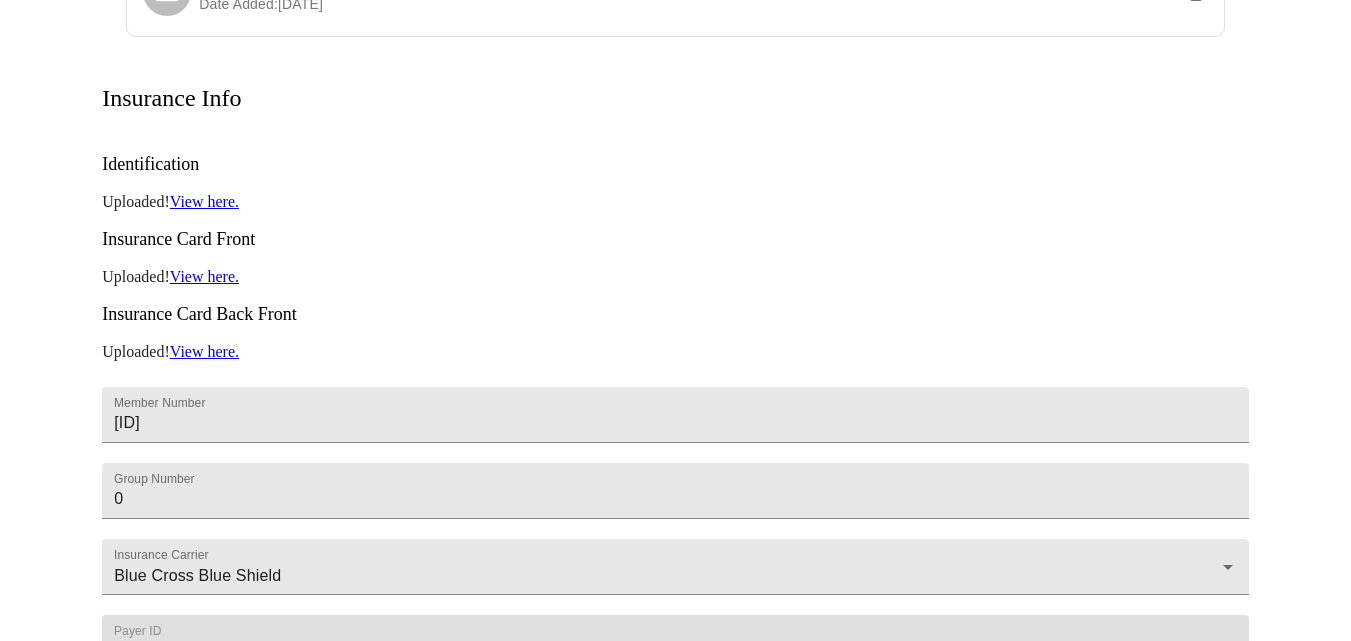 scroll, scrollTop: 0, scrollLeft: 0, axis: both 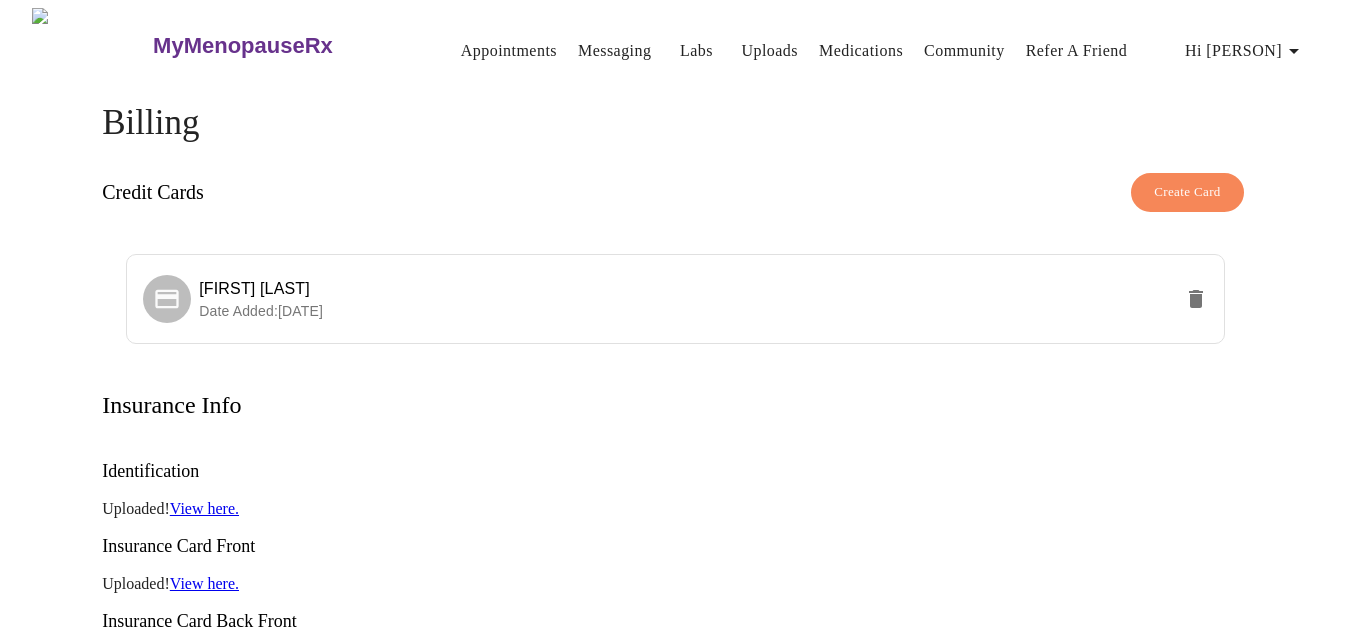 click 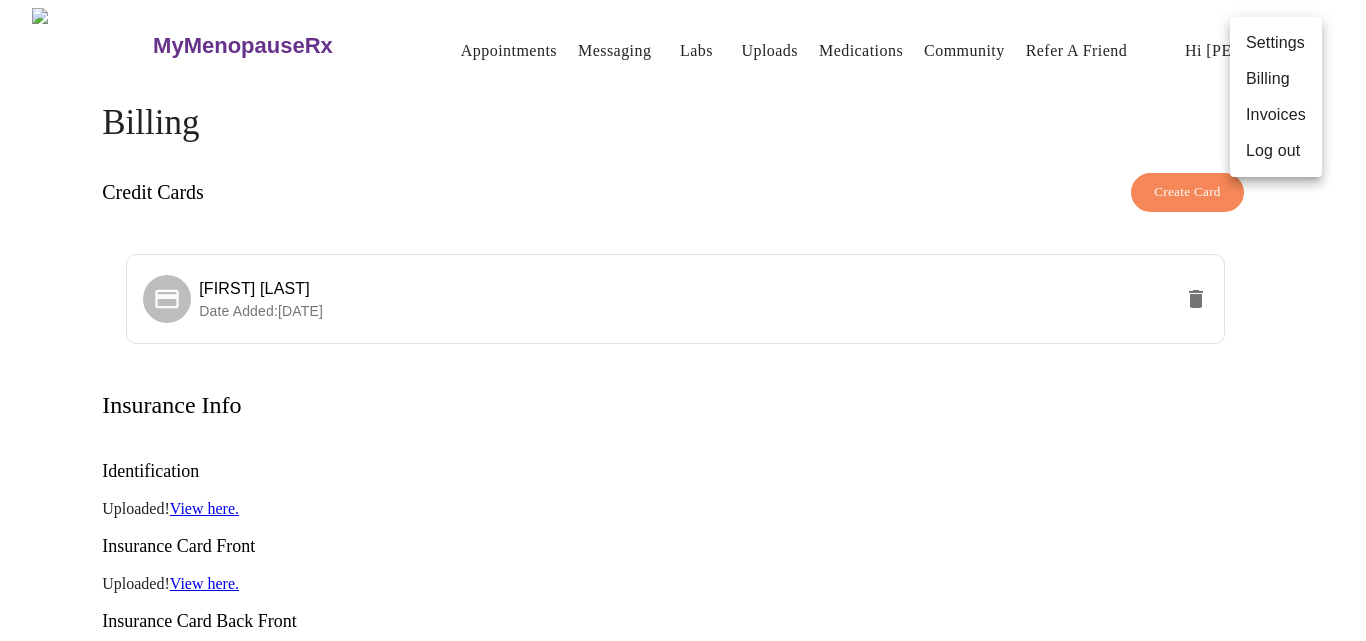 click on "Invoices" at bounding box center (1276, 115) 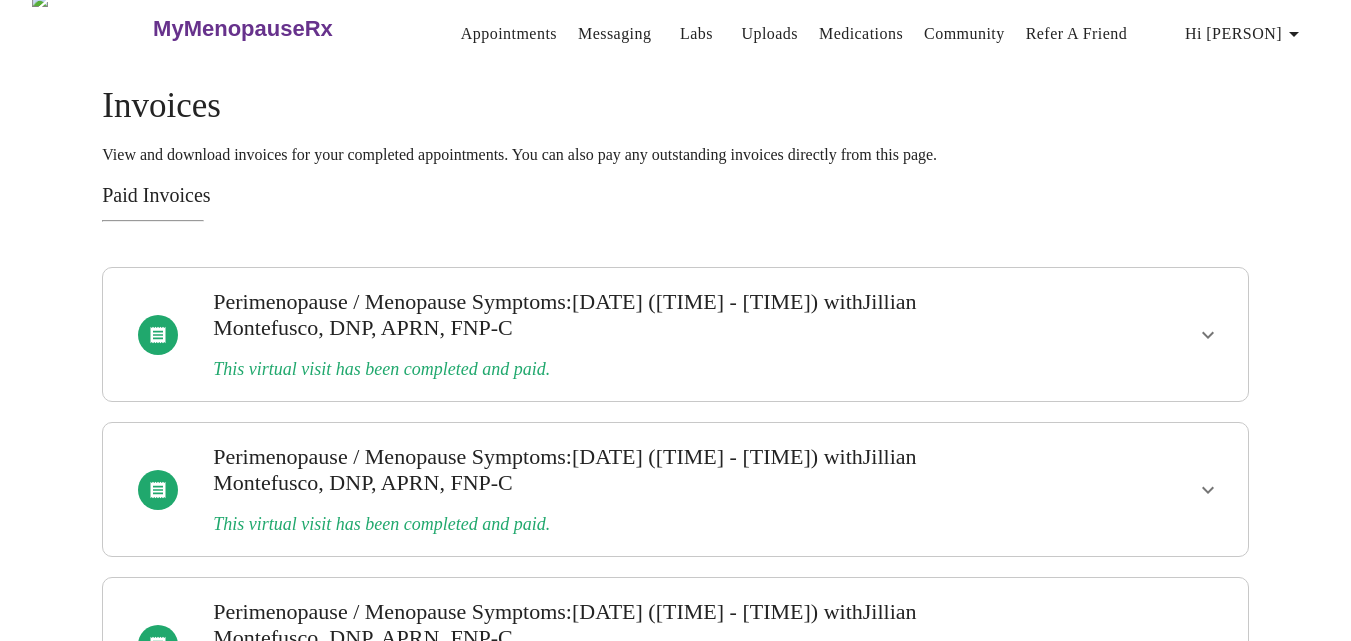 scroll, scrollTop: 0, scrollLeft: 0, axis: both 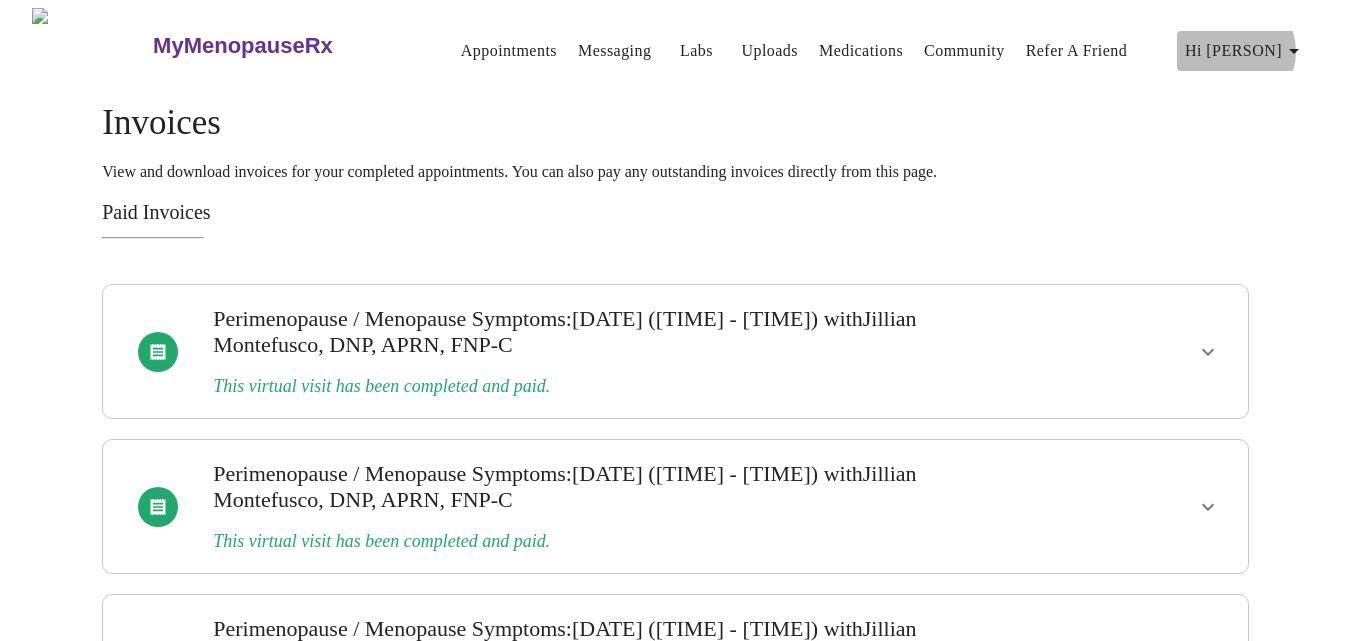 click on "Hi [PERSON]" at bounding box center (1245, 51) 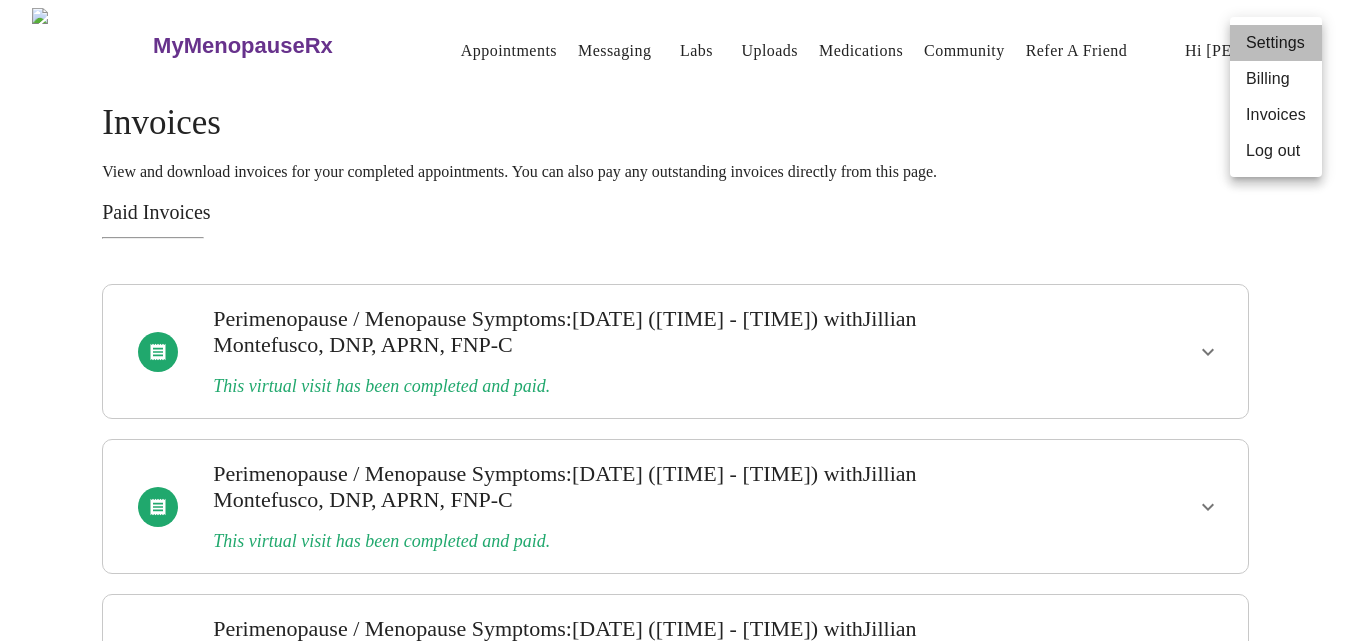 click on "Settings" at bounding box center (1276, 43) 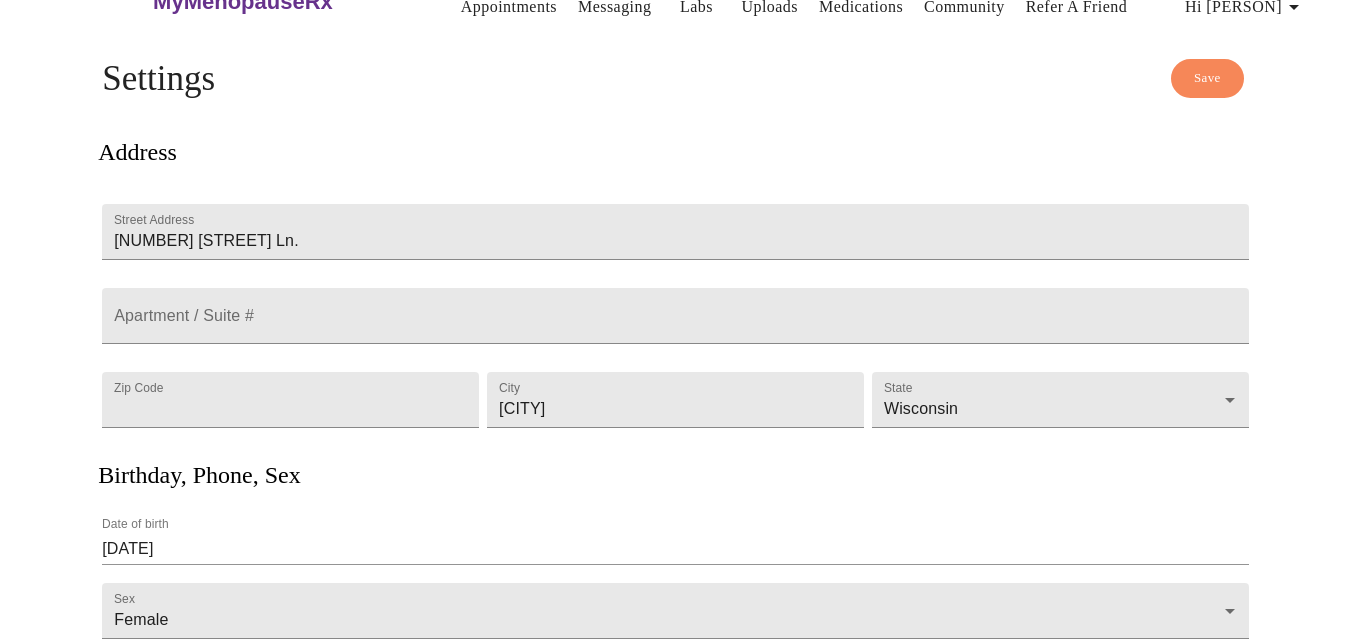 scroll, scrollTop: 0, scrollLeft: 0, axis: both 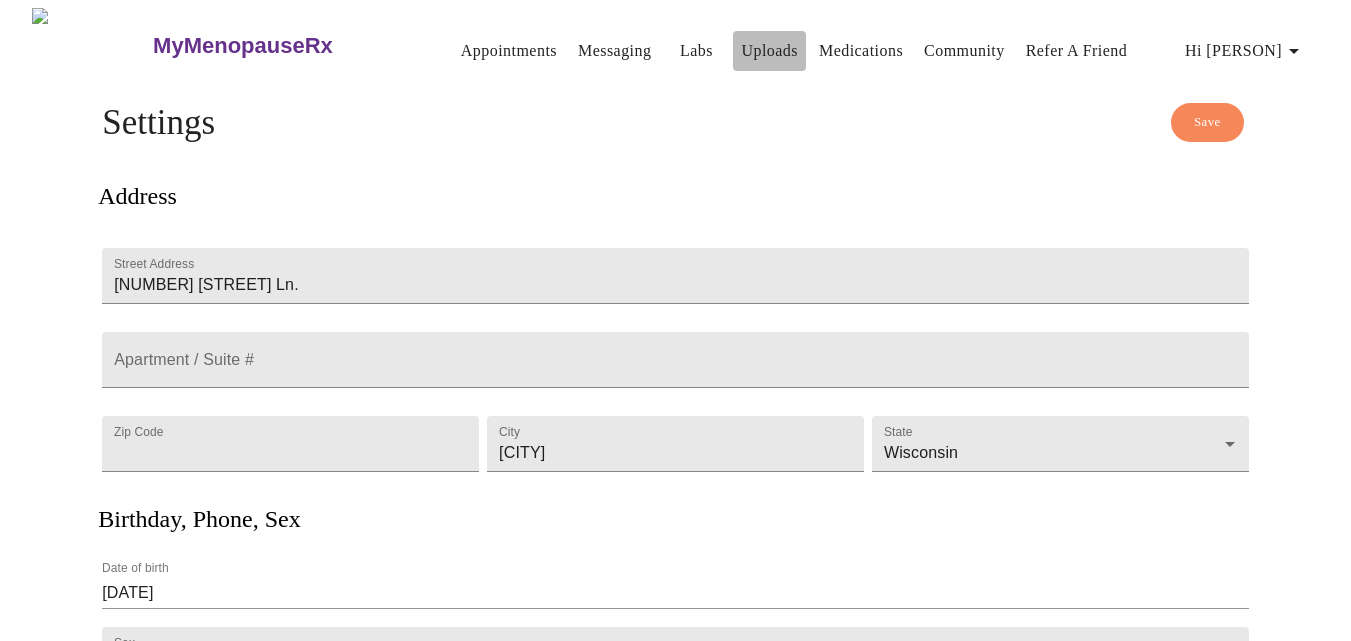 click on "Uploads" at bounding box center [769, 51] 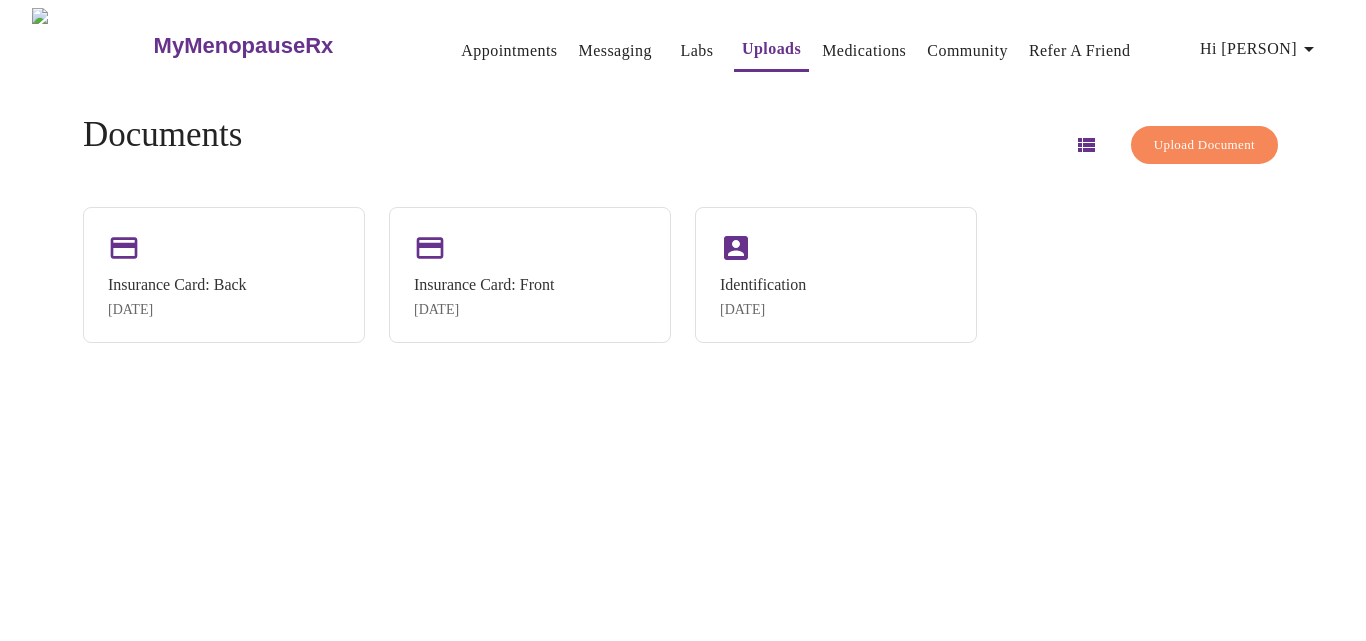 click on "Medications" at bounding box center [864, 51] 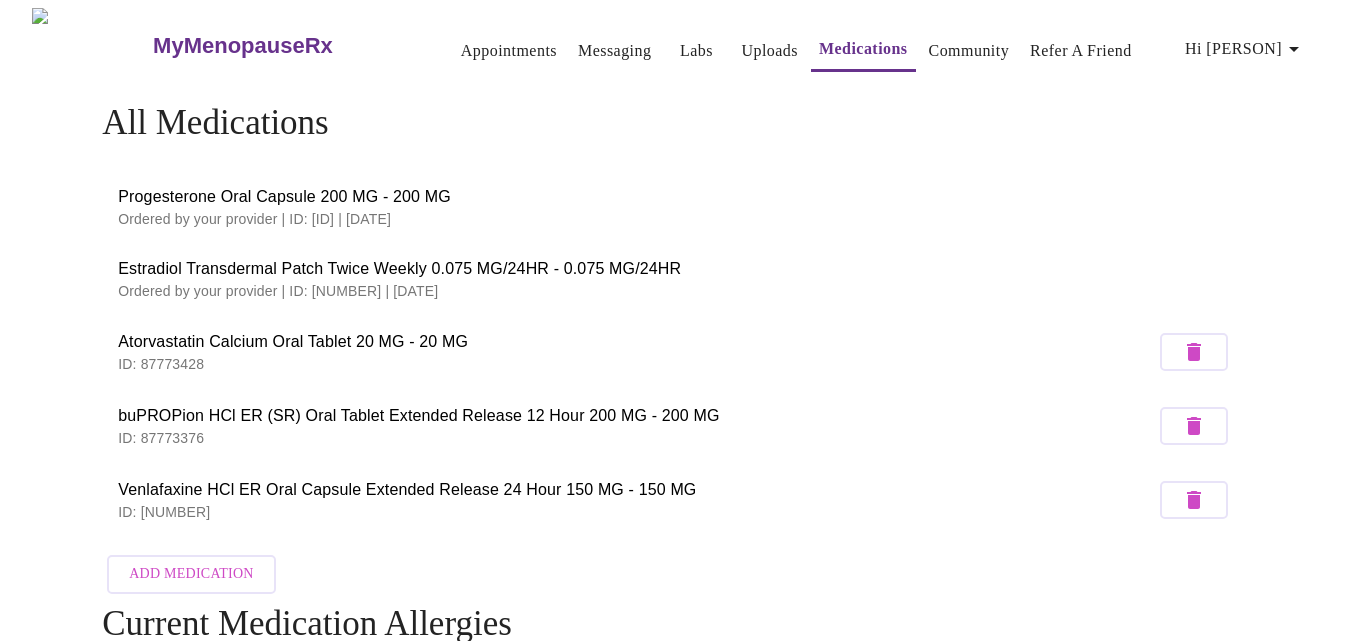 click on "Appointments" at bounding box center [509, 51] 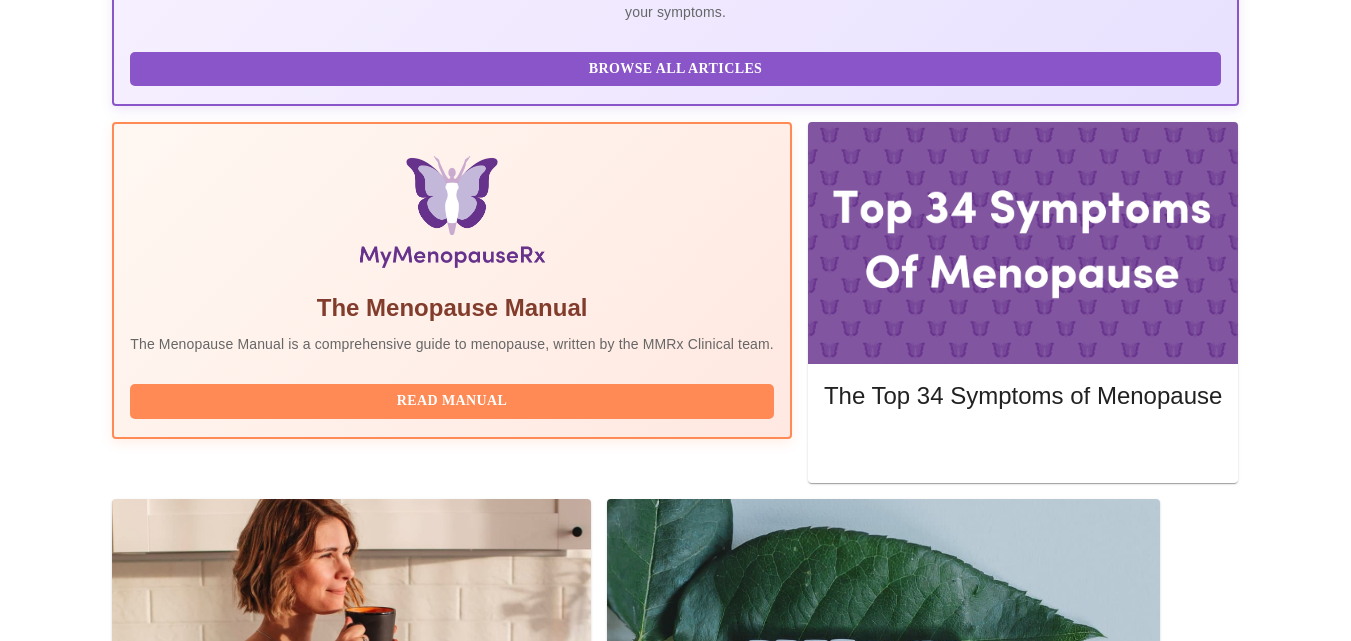 scroll, scrollTop: 523, scrollLeft: 0, axis: vertical 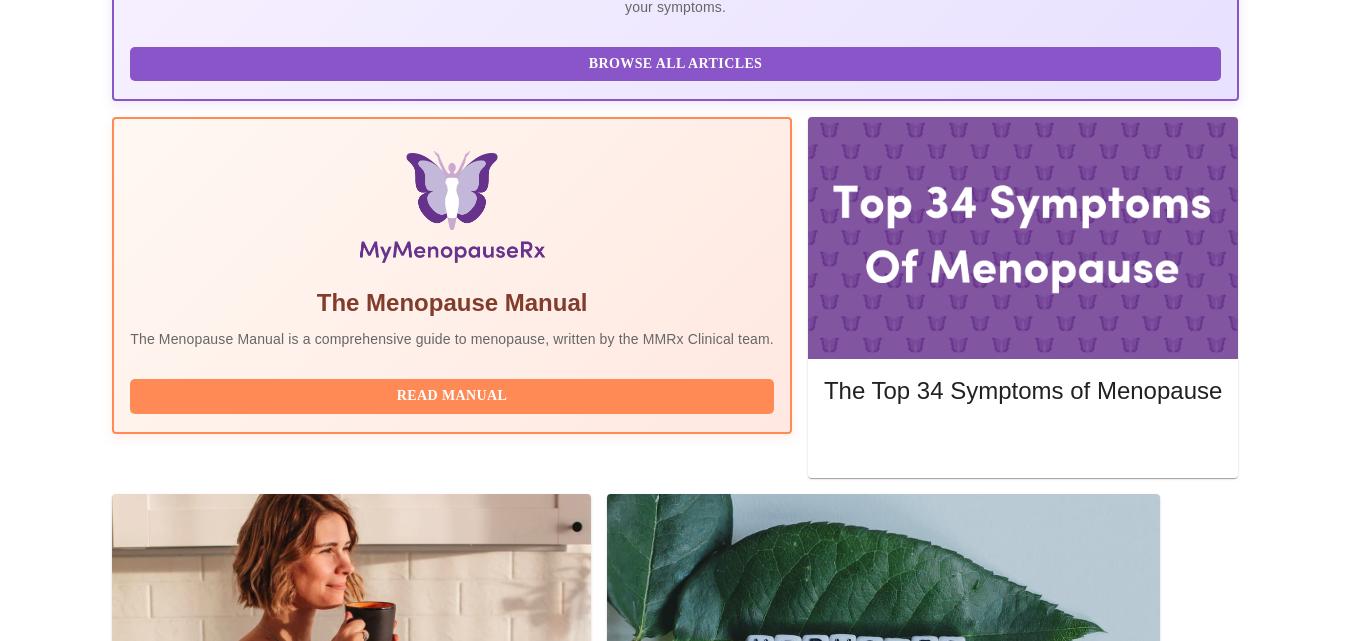 click at bounding box center (676, 1600) 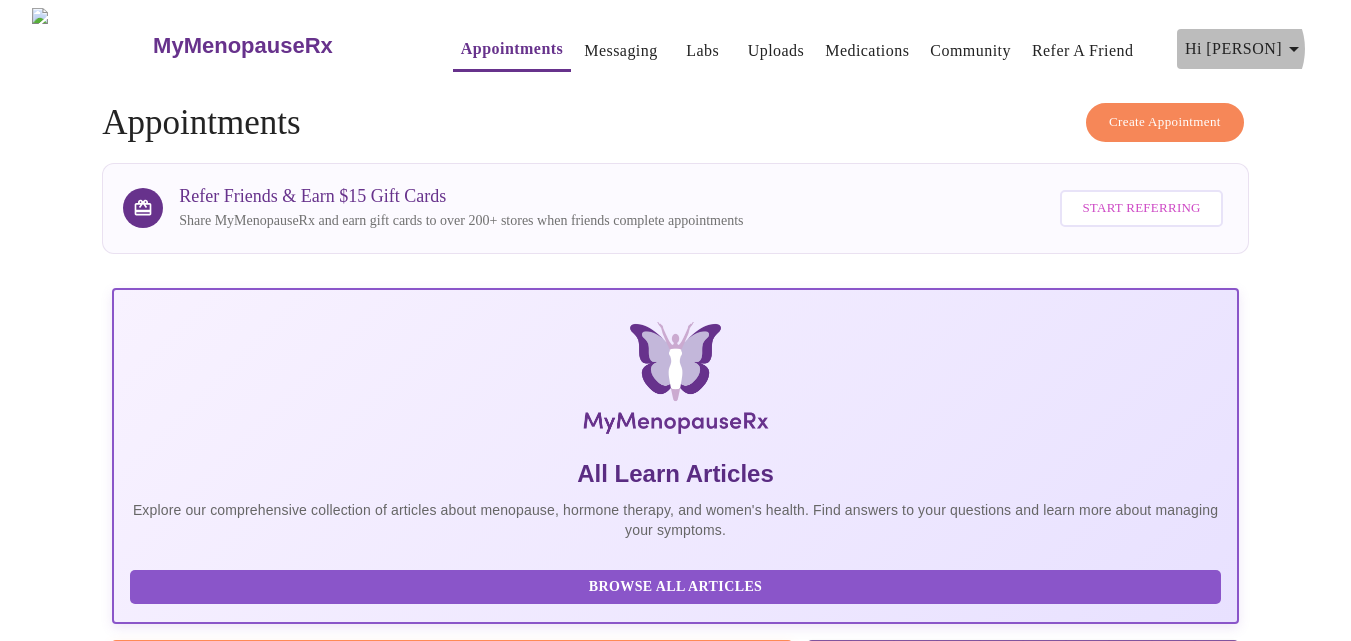 click 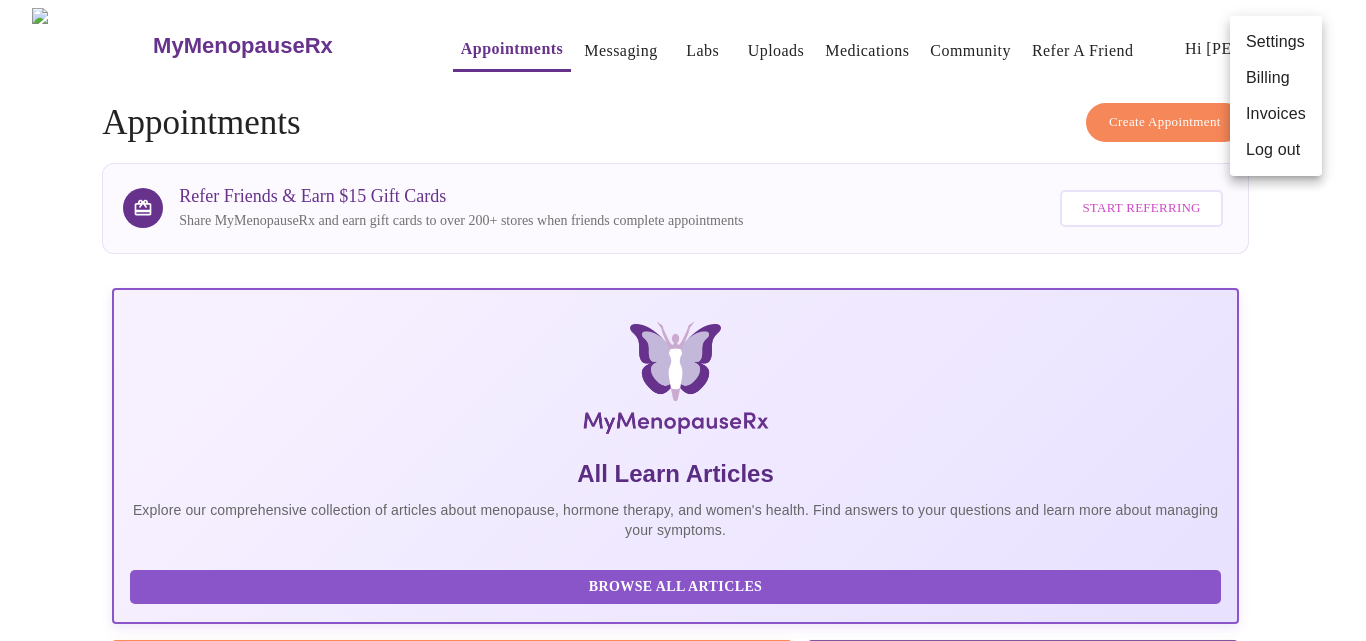 click at bounding box center [683, 320] 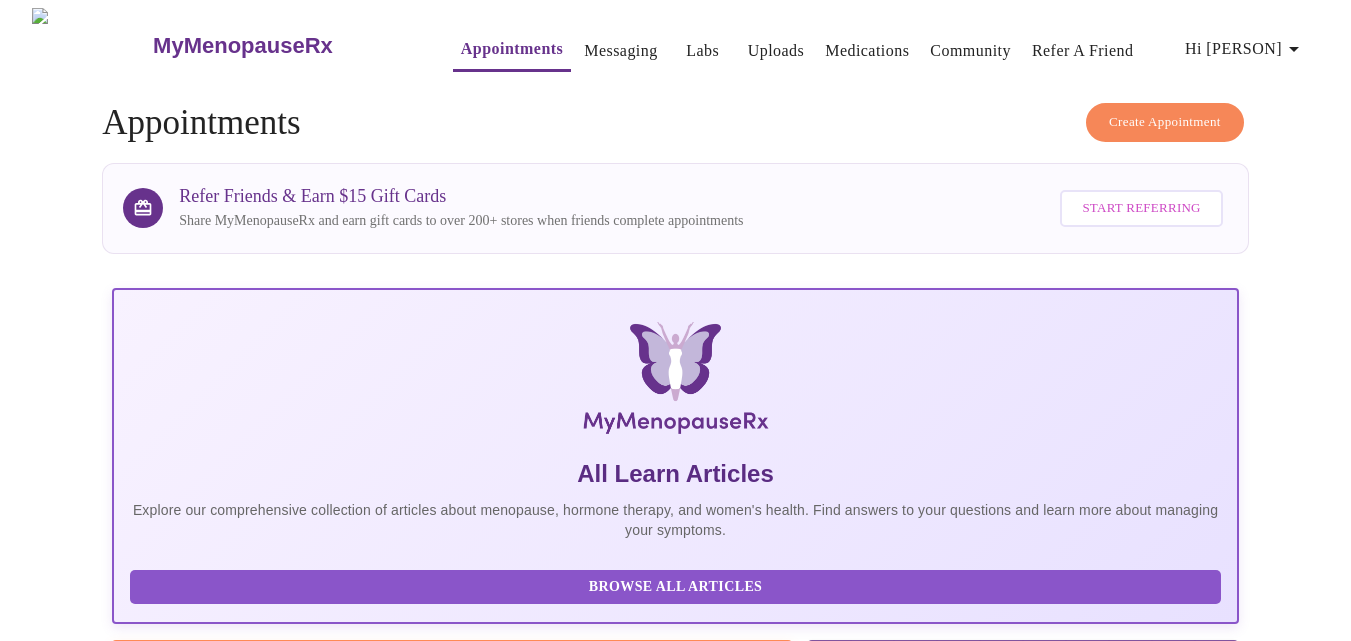 click on "Uploads" at bounding box center [776, 51] 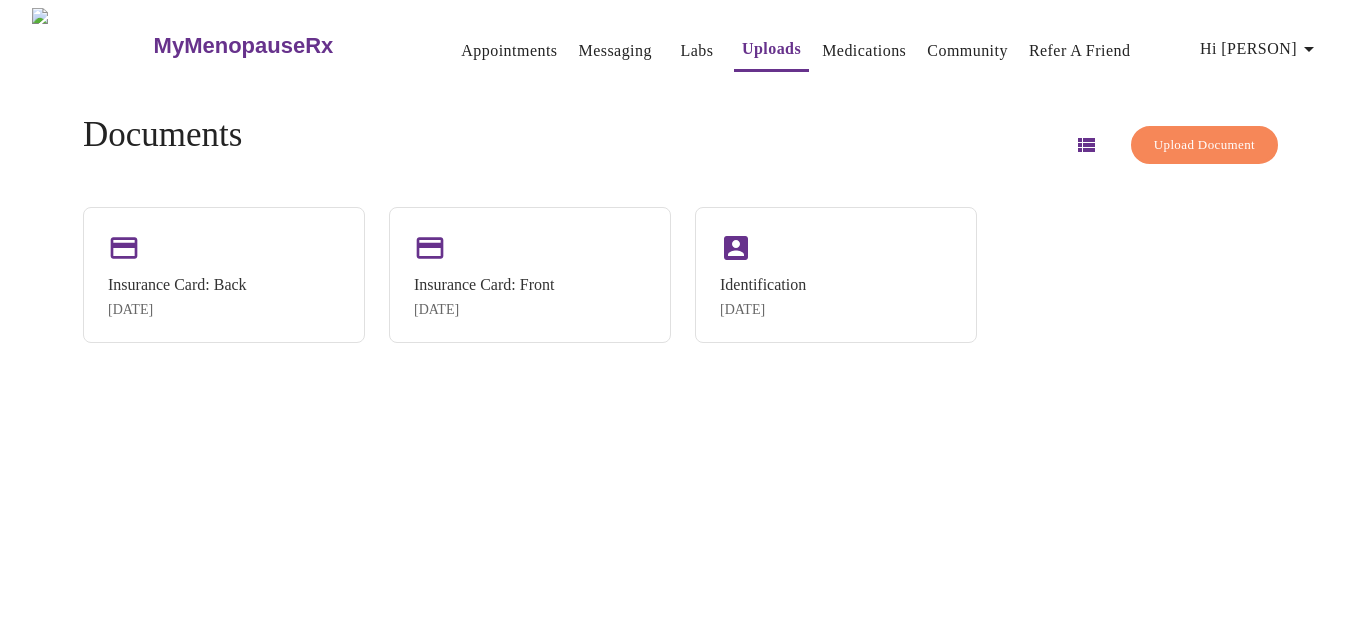 click on "Upload Document" at bounding box center [1204, 145] 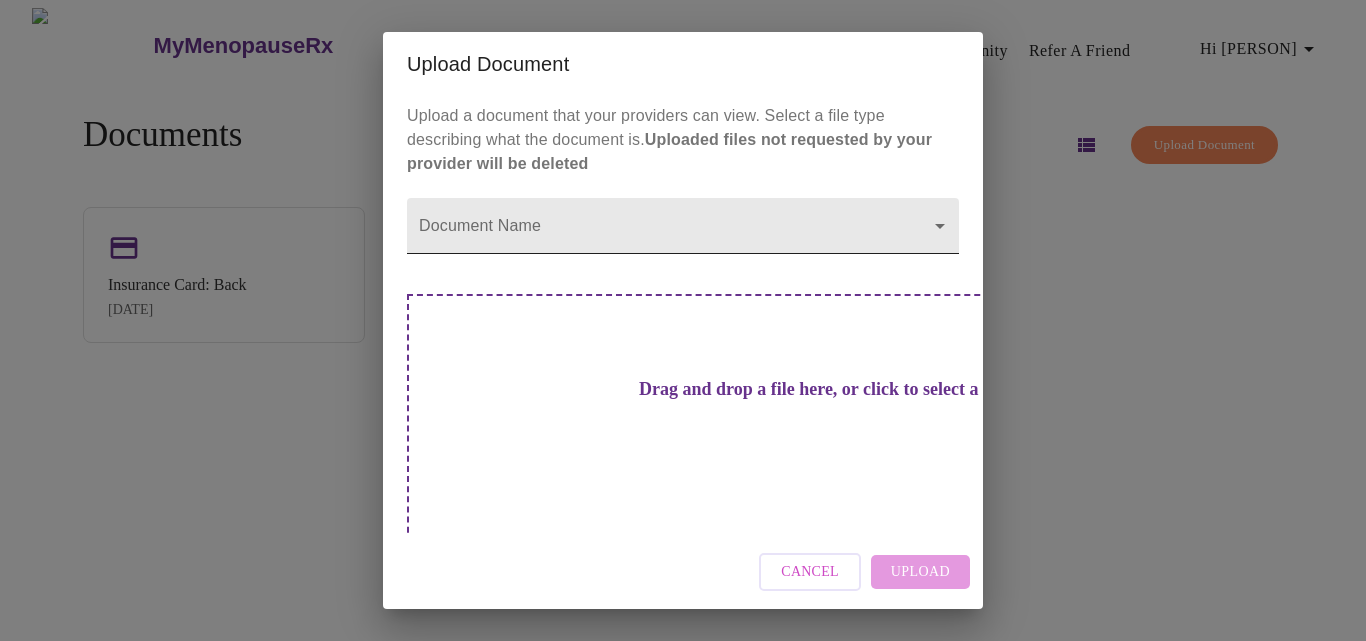 click on "MyMenopauseRx Appointments Messaging Labs Uploads Medications Community Refer a Friend Hi [PERSON] Documents Upload Document Insurance Card: Back [DATE] Insurance Card: Front [DATE] Identification [DATE] Settings Billing Invoices Log out Upload Document Upload a document that your providers can view. Select a file type describing what the document is. Uploaded files not requested by your provider will be deleted Document Name Drag and drop a file here, or click to select a file Cancel Upload" at bounding box center [683, 328] 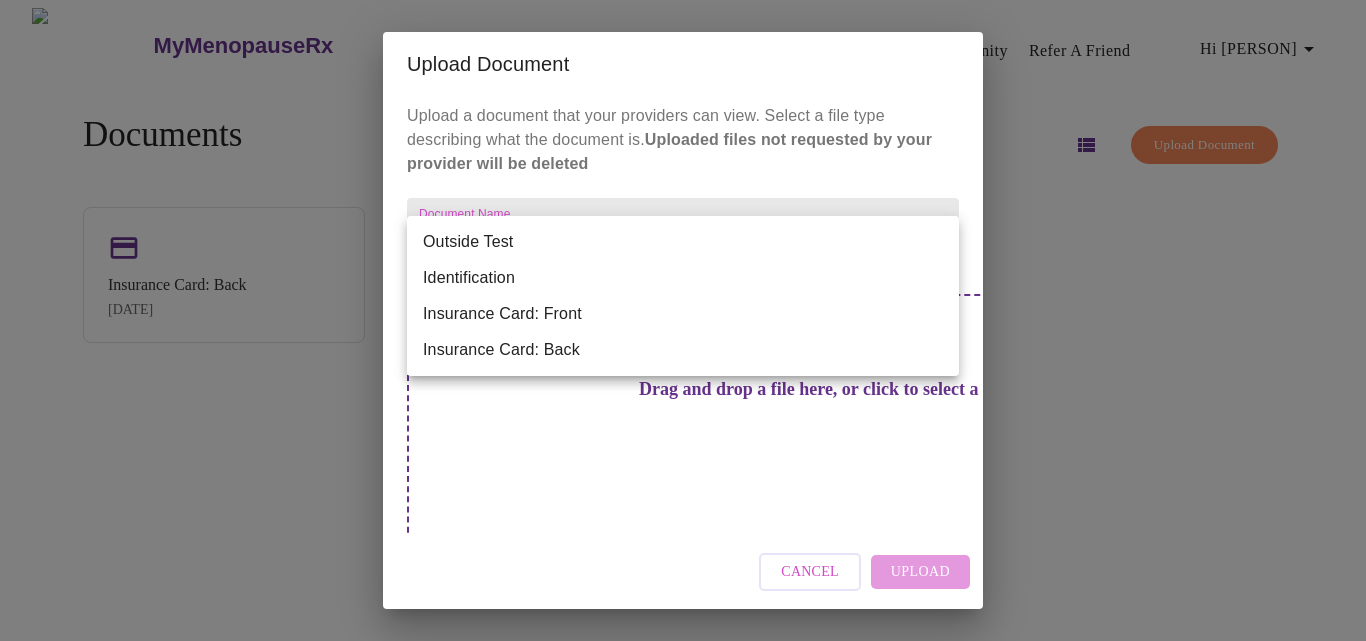 click at bounding box center [683, 320] 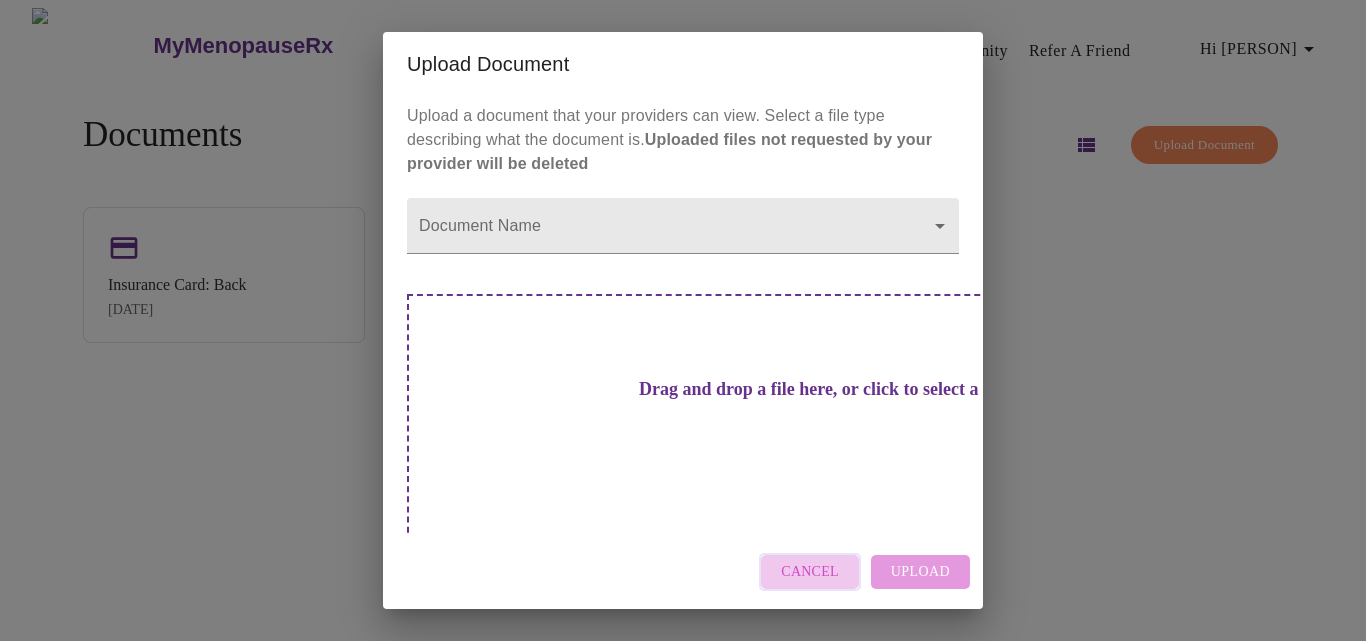click on "Cancel" at bounding box center [810, 572] 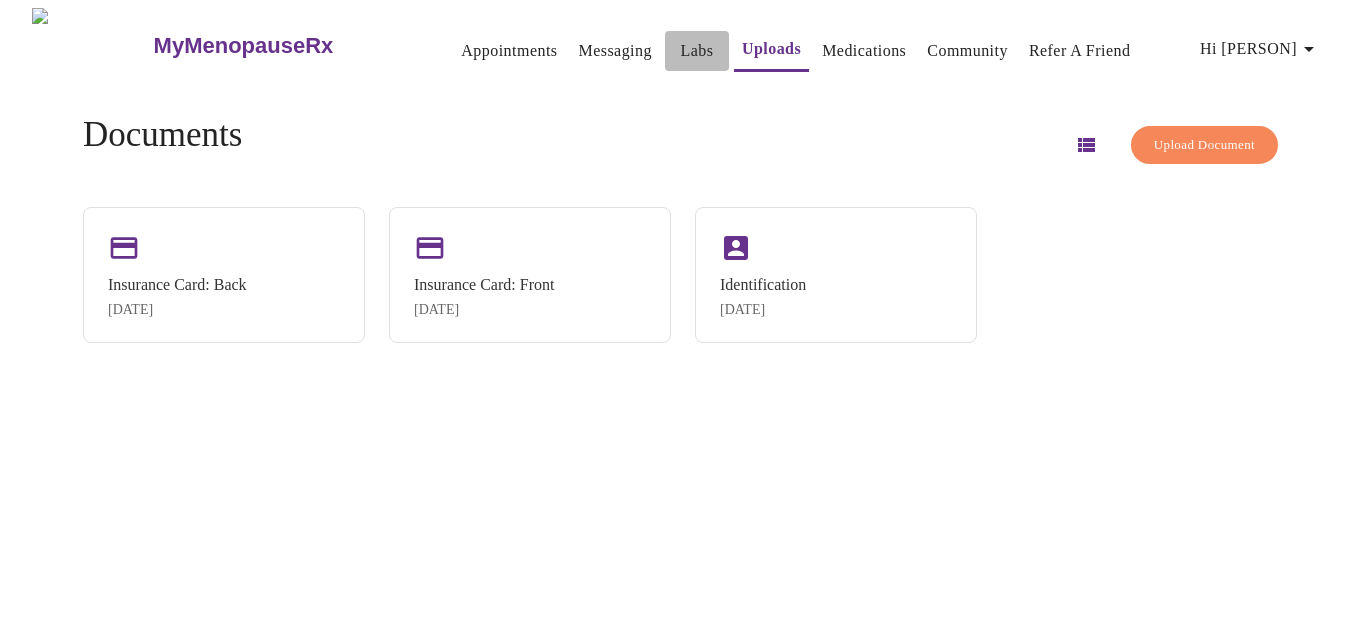 click on "Labs" at bounding box center [696, 51] 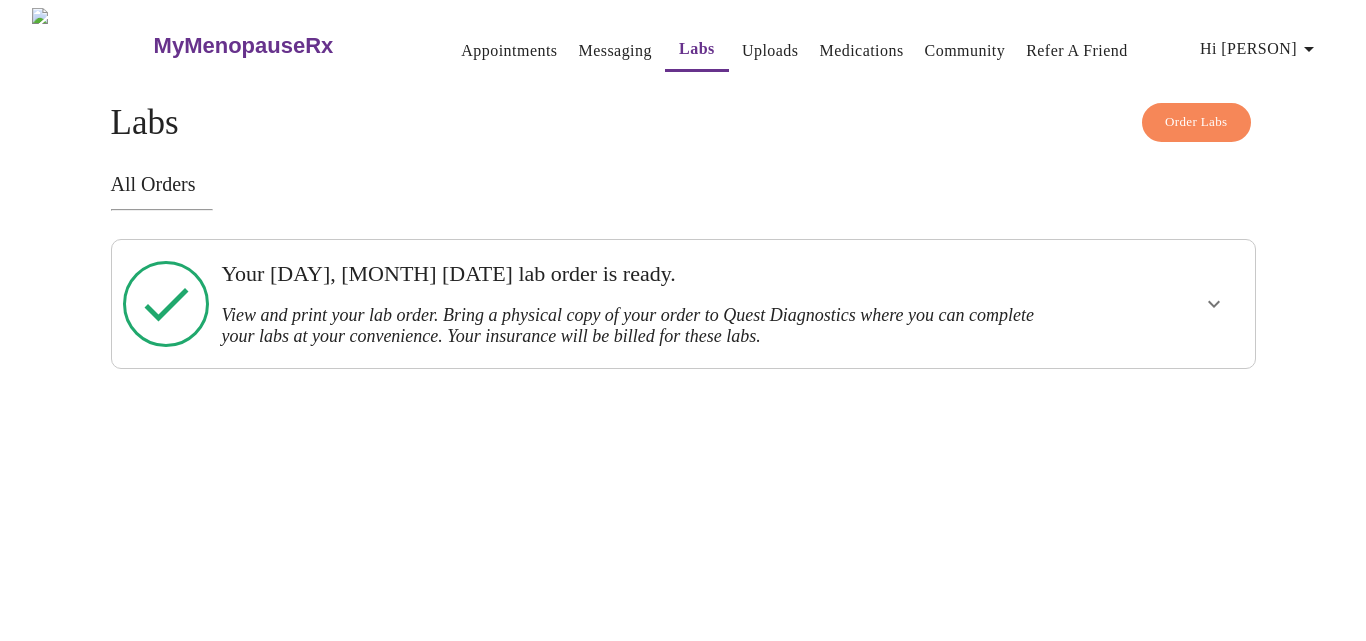 click on "Messaging" at bounding box center [614, 51] 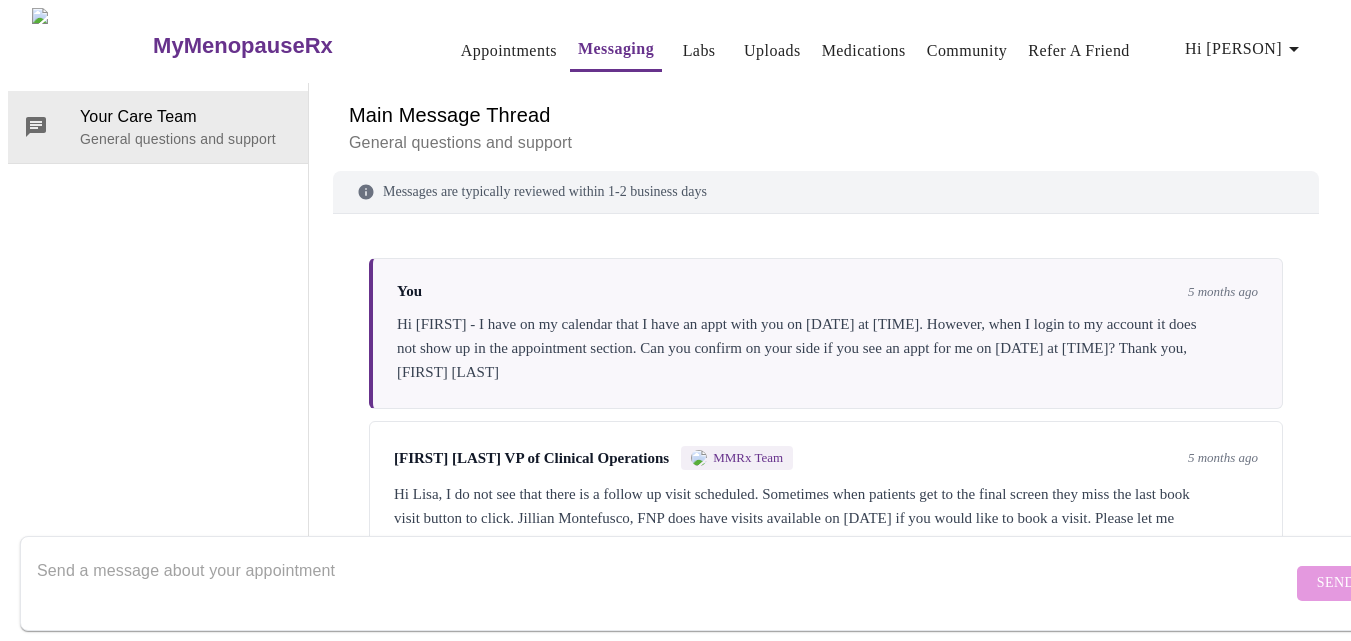 scroll, scrollTop: 75, scrollLeft: 0, axis: vertical 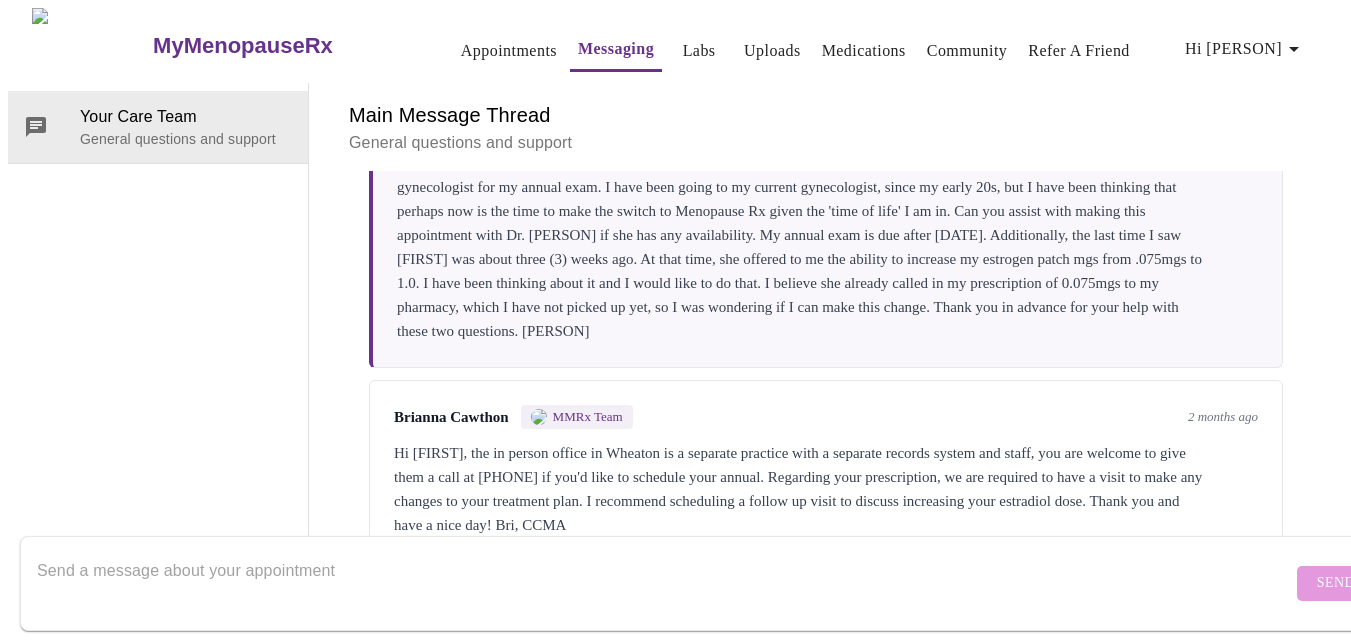 click at bounding box center [664, 583] 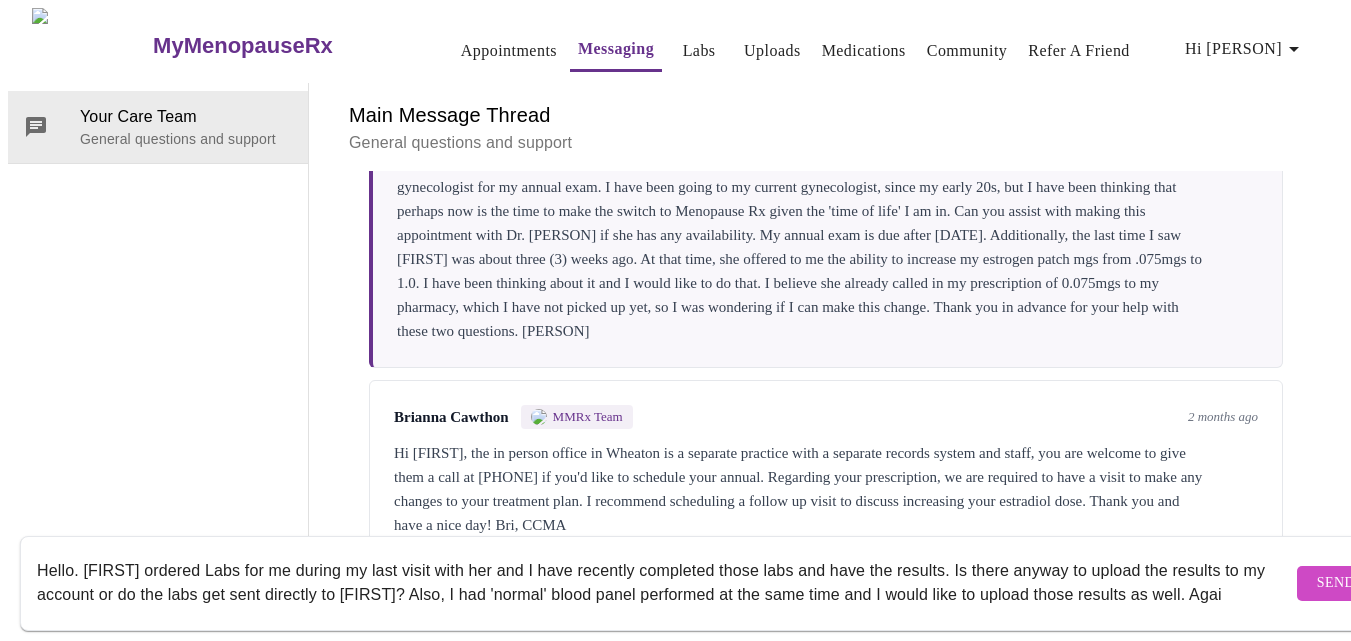 scroll, scrollTop: 13, scrollLeft: 0, axis: vertical 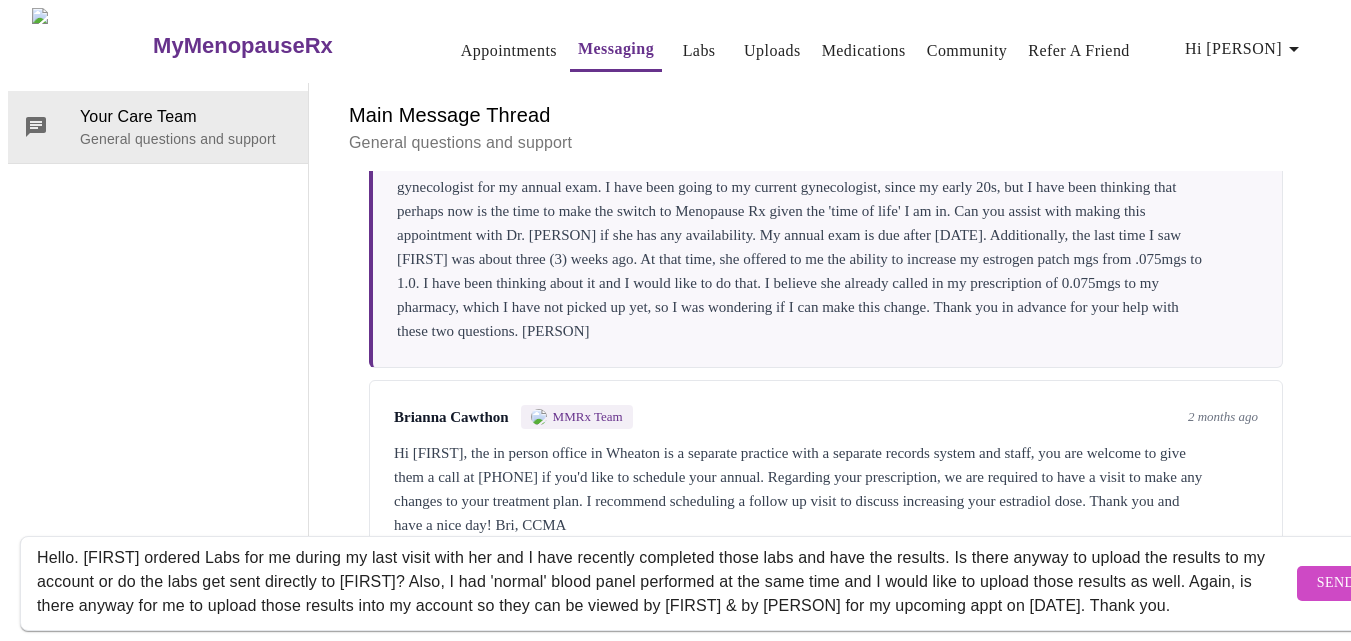 type on "Hello. [FIRST] ordered Labs for me during my last visit with her and I have recently completed those labs and have the results. Is there anyway to upload the results to my account or do the labs get sent directly to [FIRST]? Also, I had 'normal' blood panel performed at the same time and I would like to upload those results as well. Again, is there anyway for me to upload those results into my account so they can be viewed by [FIRST] & by [PERSON] for my upcoming appt on [DATE]. Thank you." 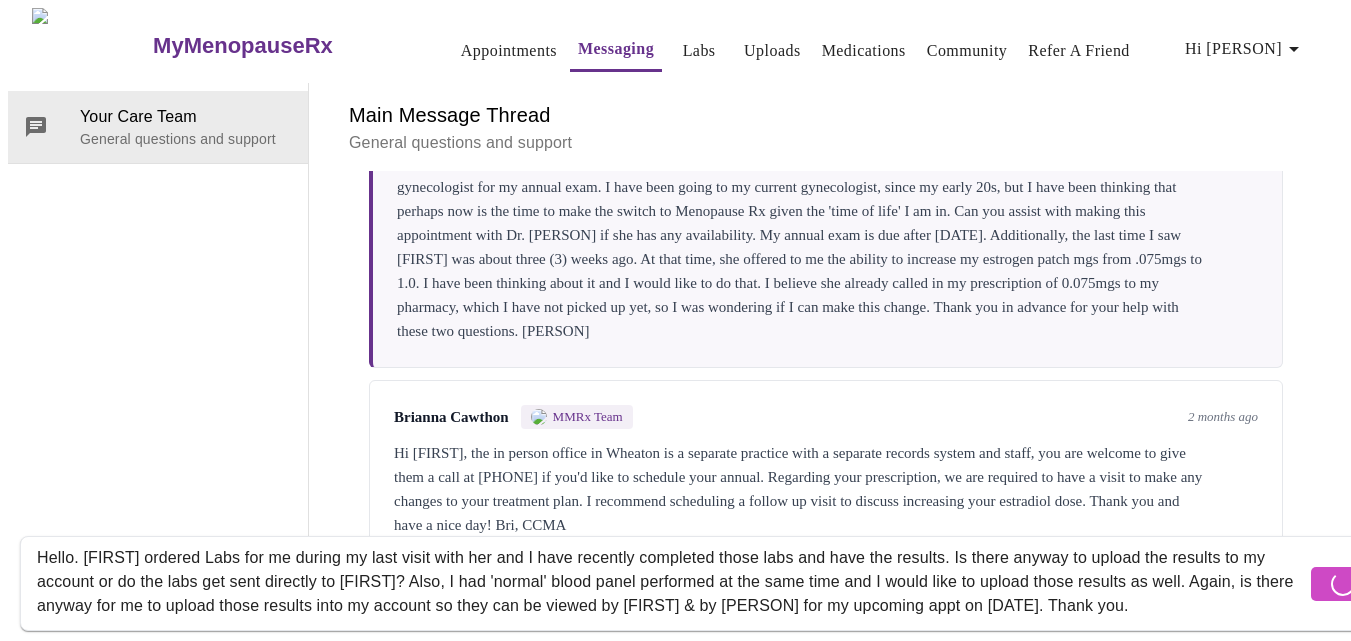 type 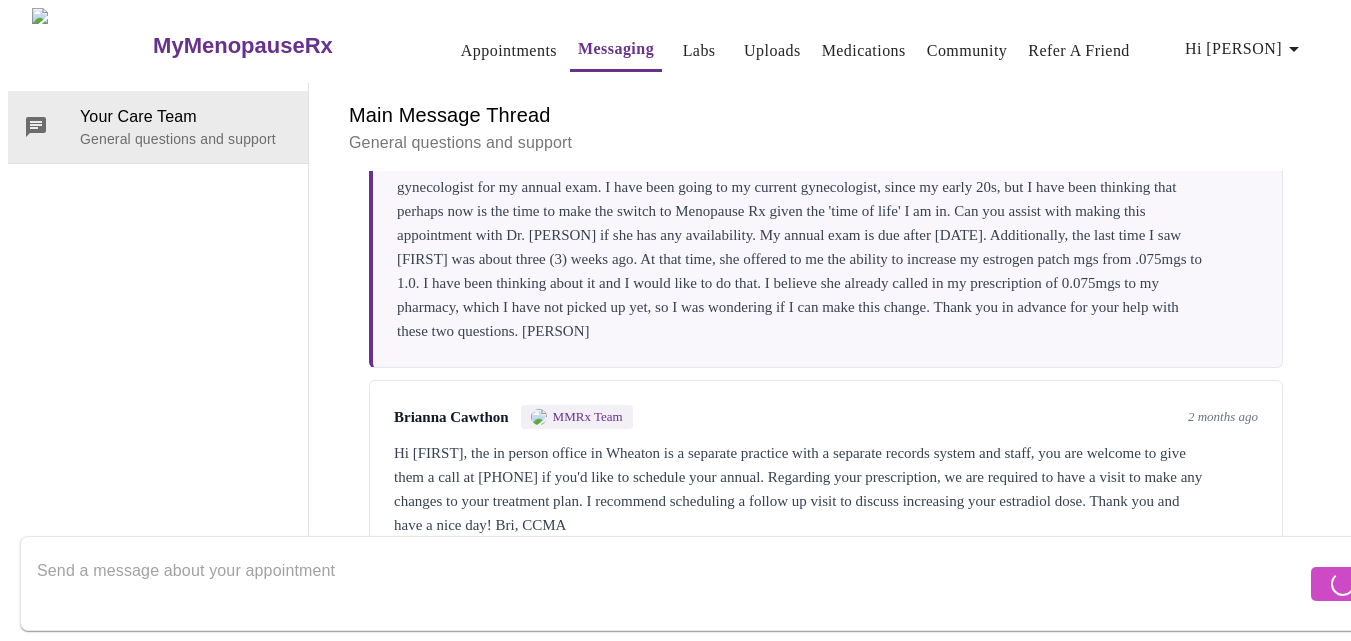 scroll, scrollTop: 0, scrollLeft: 0, axis: both 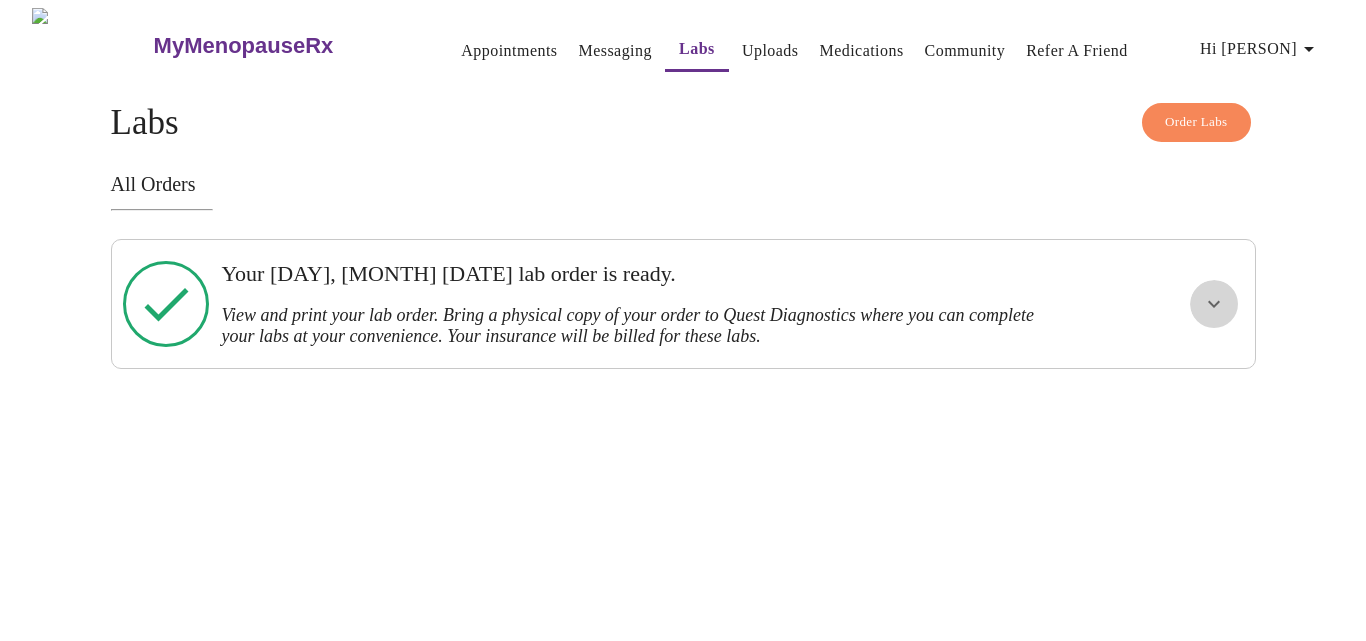 click 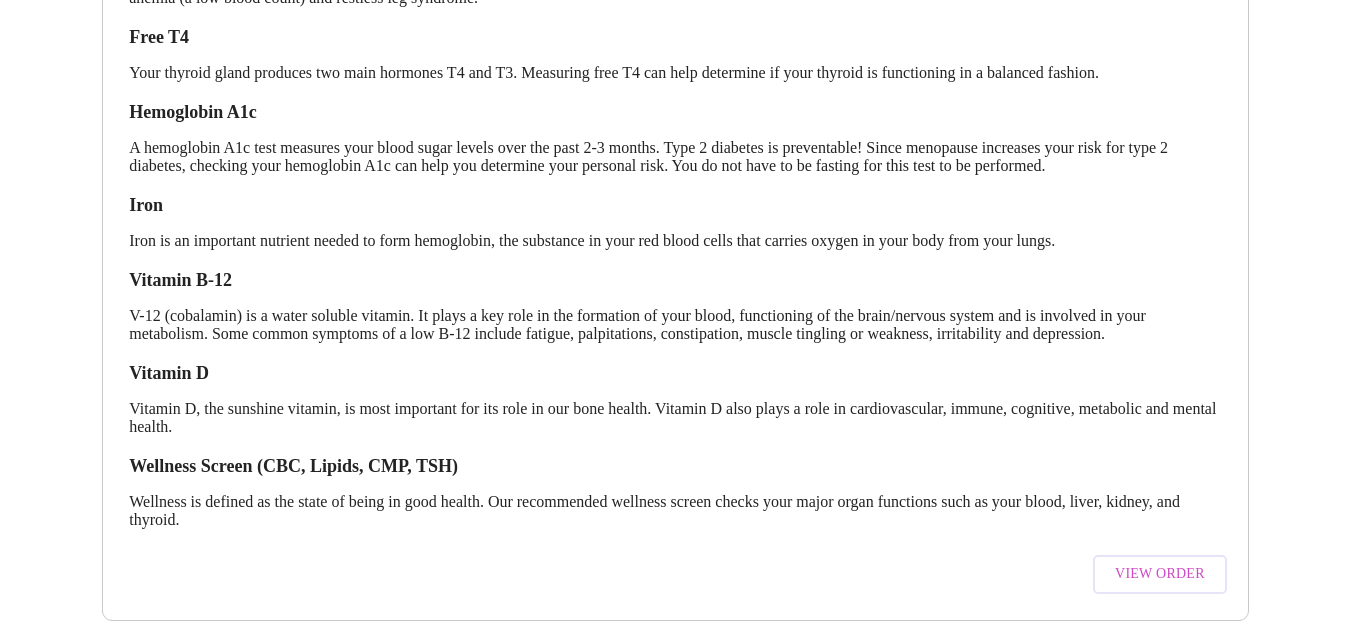 scroll, scrollTop: 470, scrollLeft: 0, axis: vertical 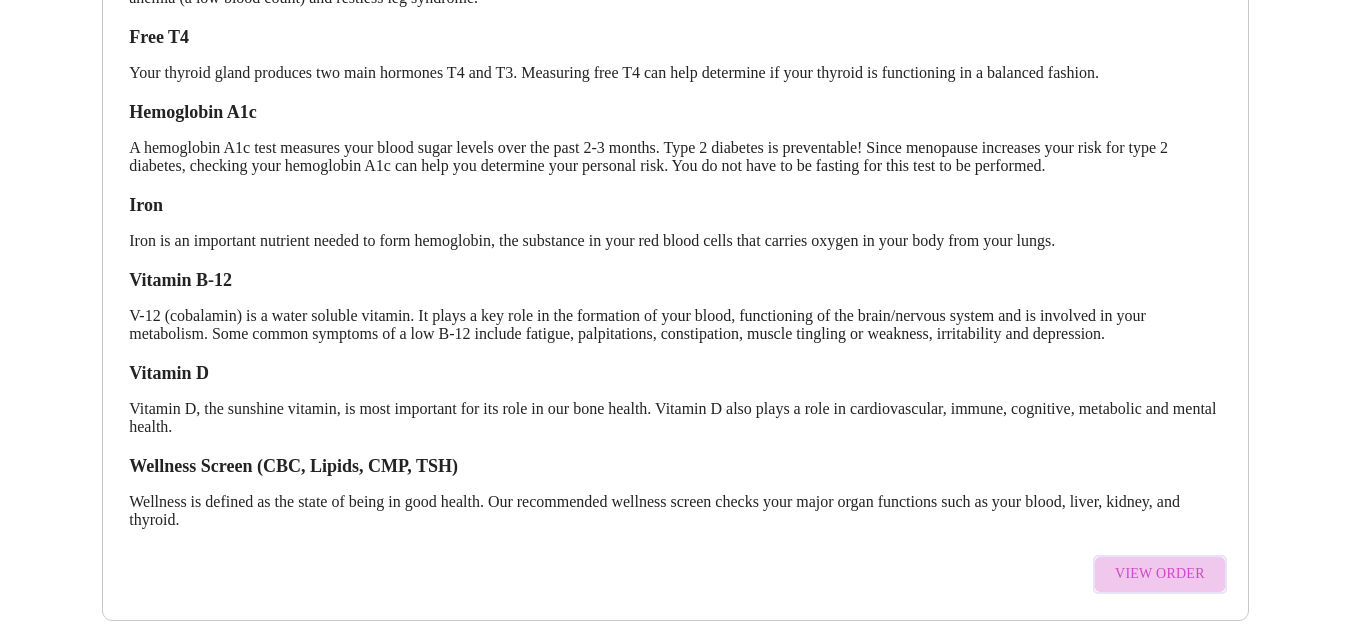 click on "View Order" at bounding box center [1160, 574] 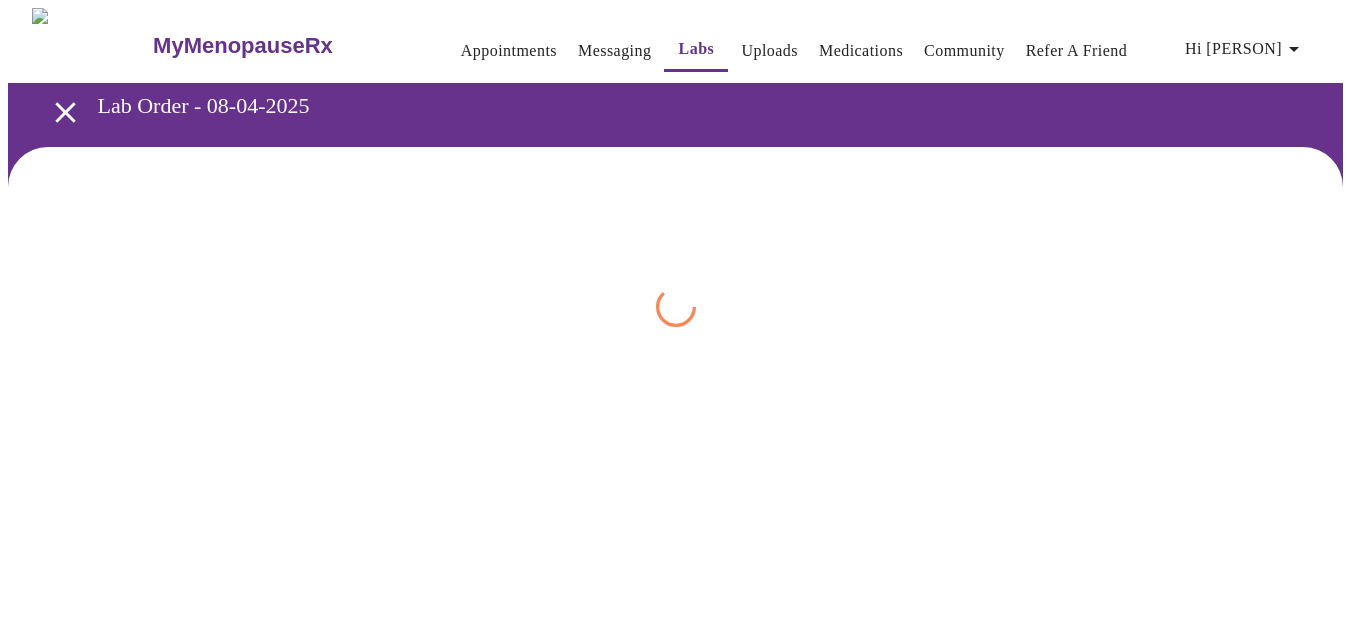 scroll, scrollTop: 0, scrollLeft: 0, axis: both 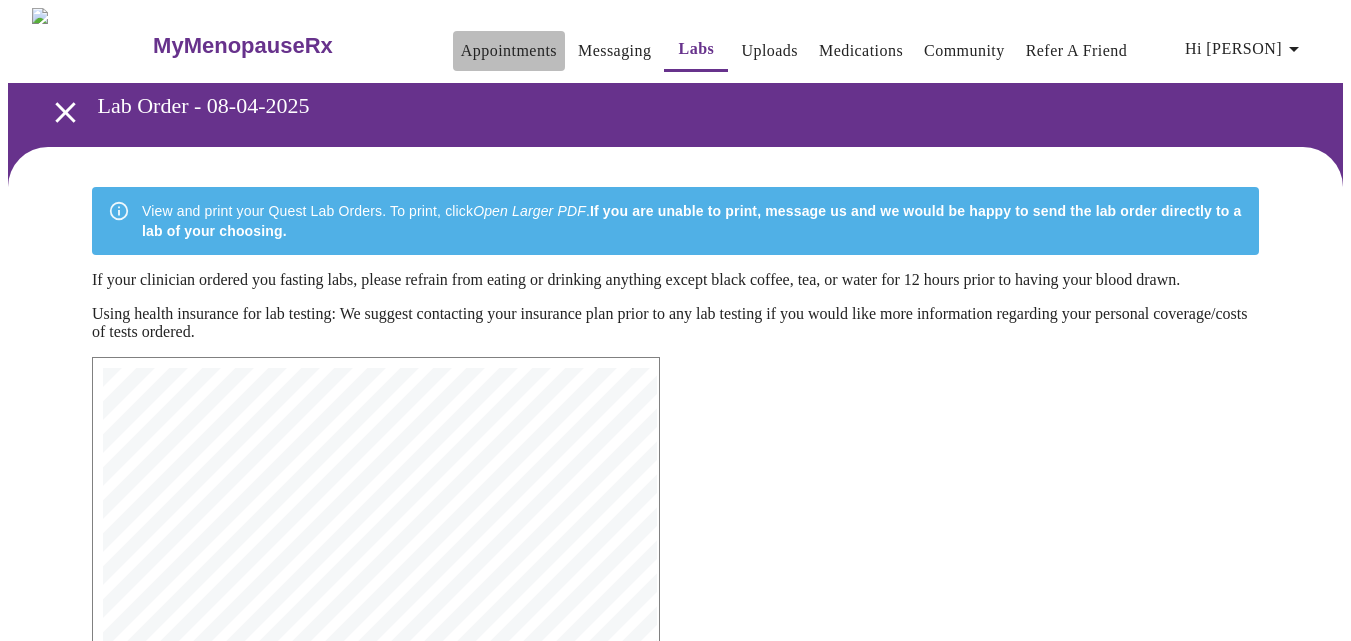 click on "Appointments" at bounding box center [509, 51] 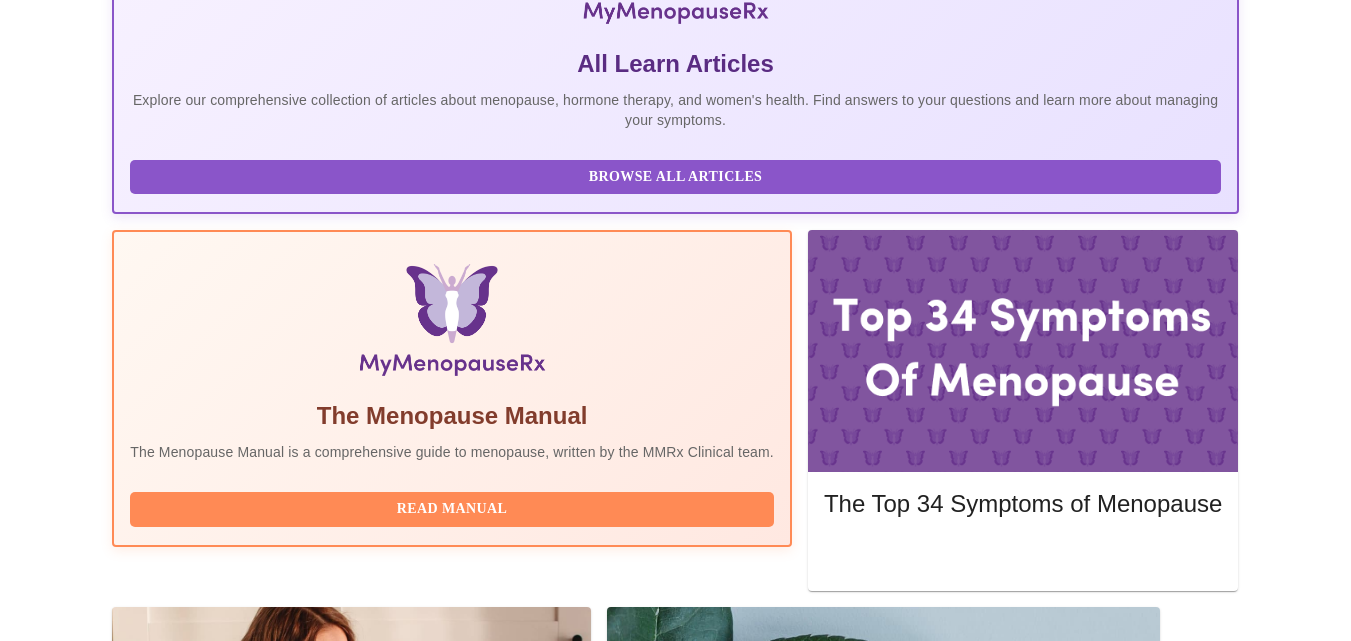 scroll, scrollTop: 419, scrollLeft: 0, axis: vertical 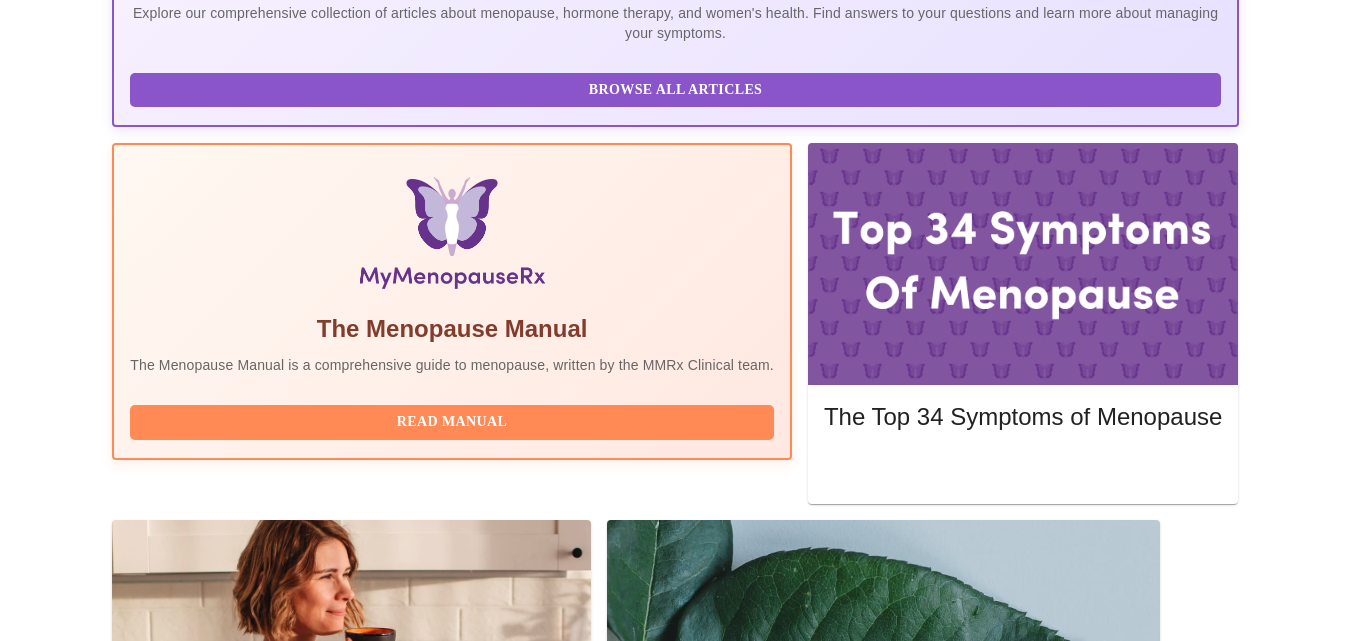 click 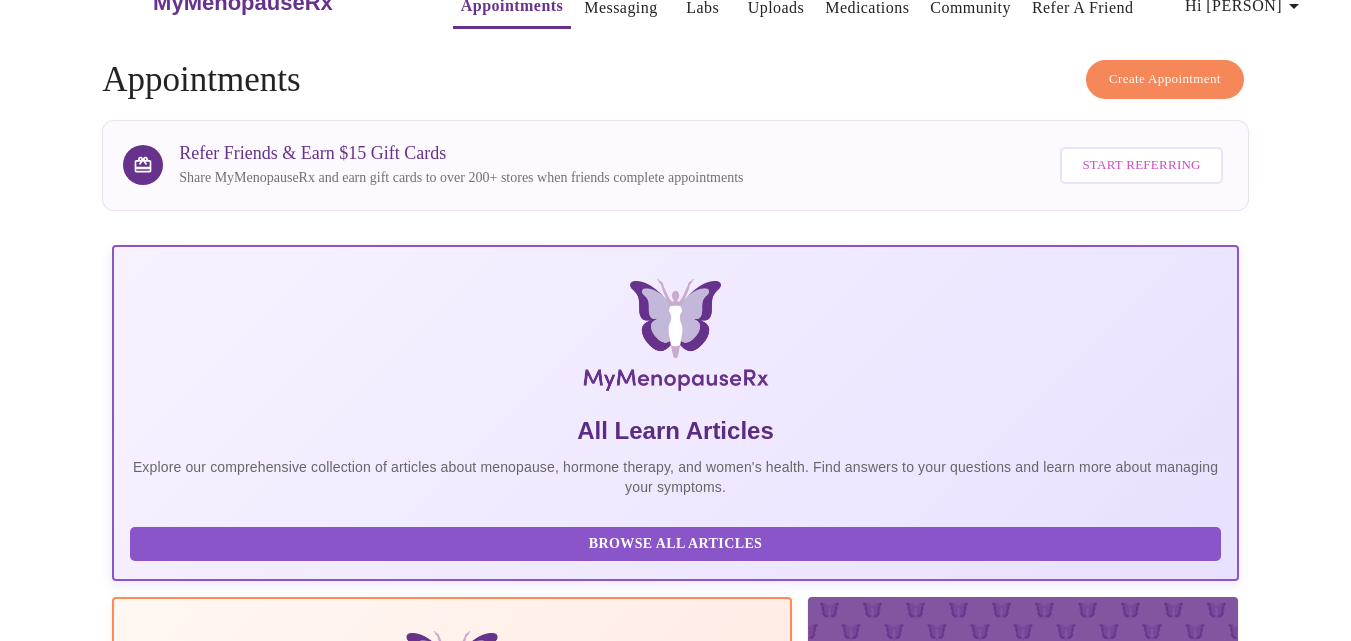 scroll, scrollTop: 0, scrollLeft: 0, axis: both 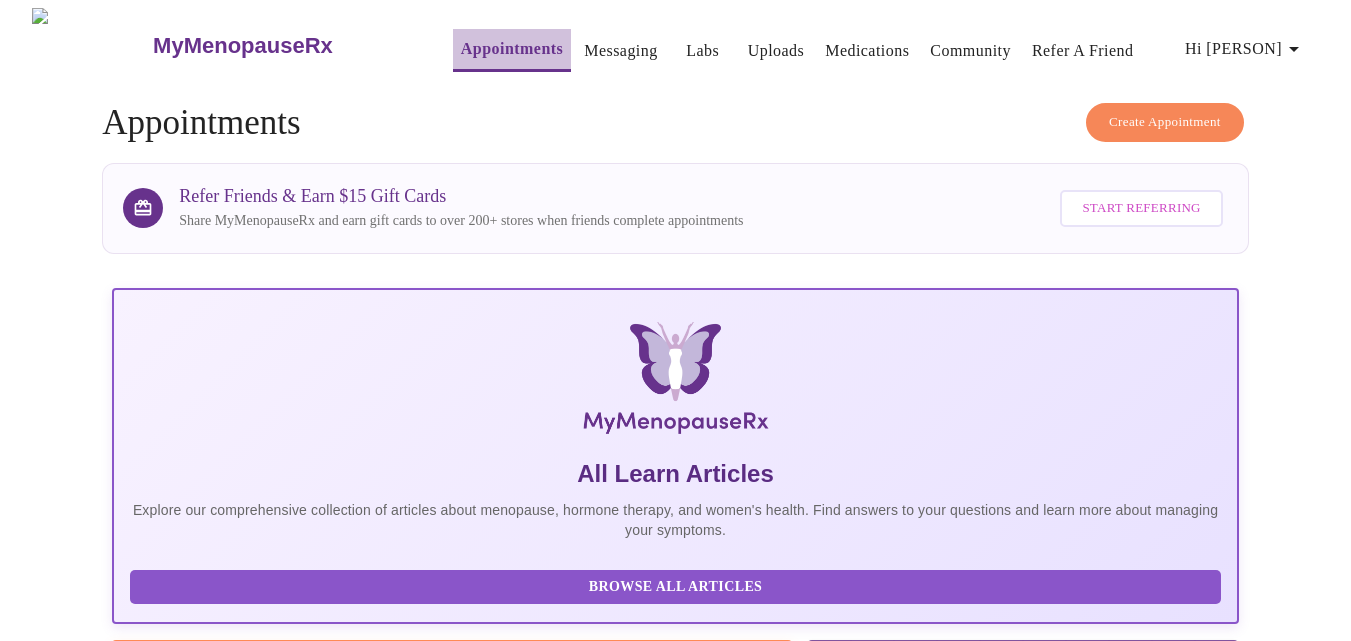 click on "Appointments" at bounding box center (512, 49) 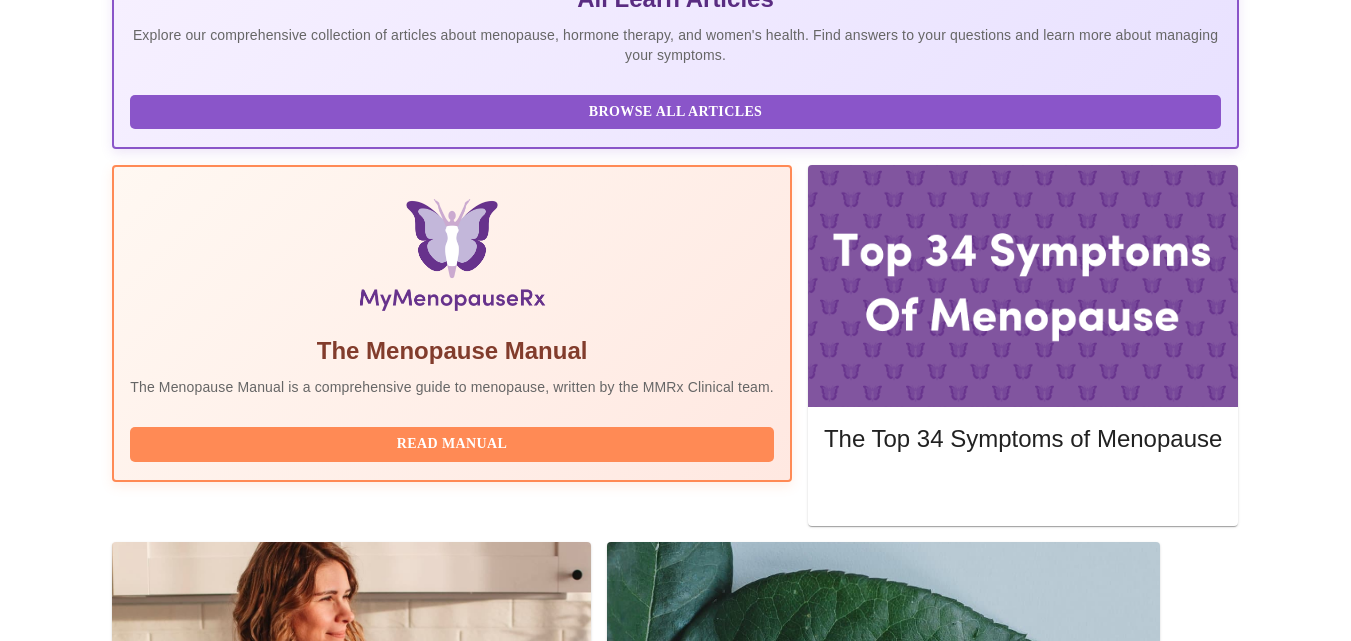 scroll, scrollTop: 487, scrollLeft: 0, axis: vertical 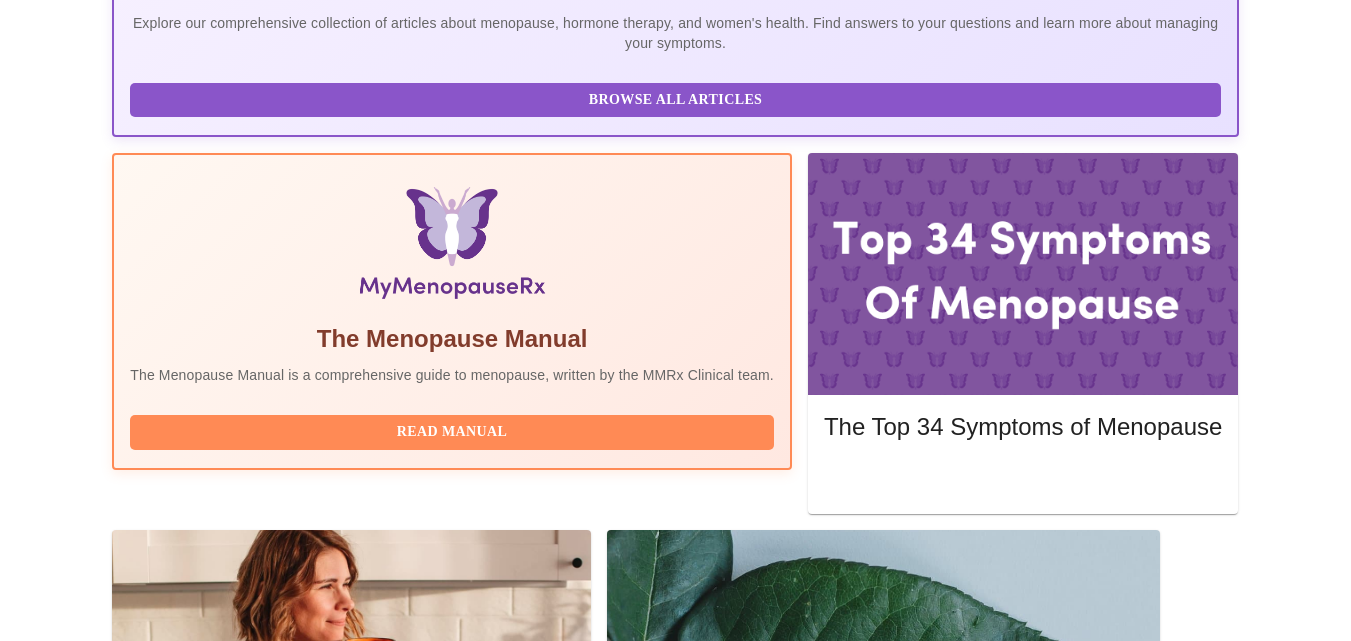click 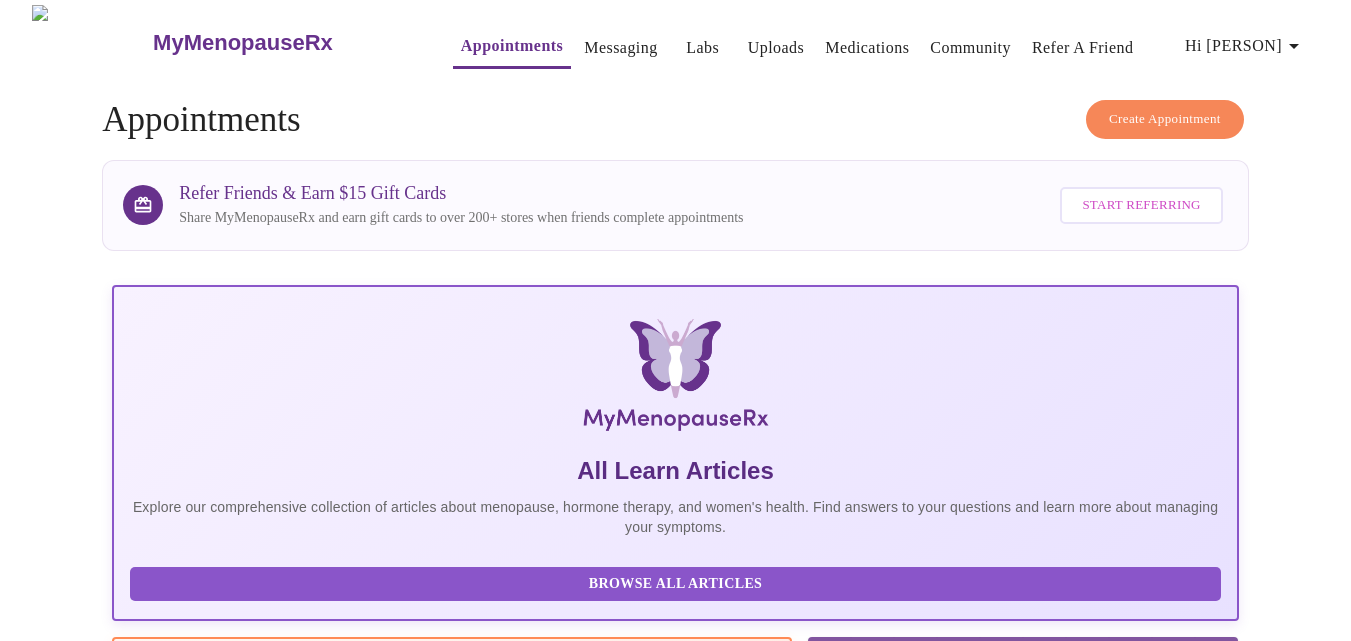 scroll, scrollTop: 0, scrollLeft: 0, axis: both 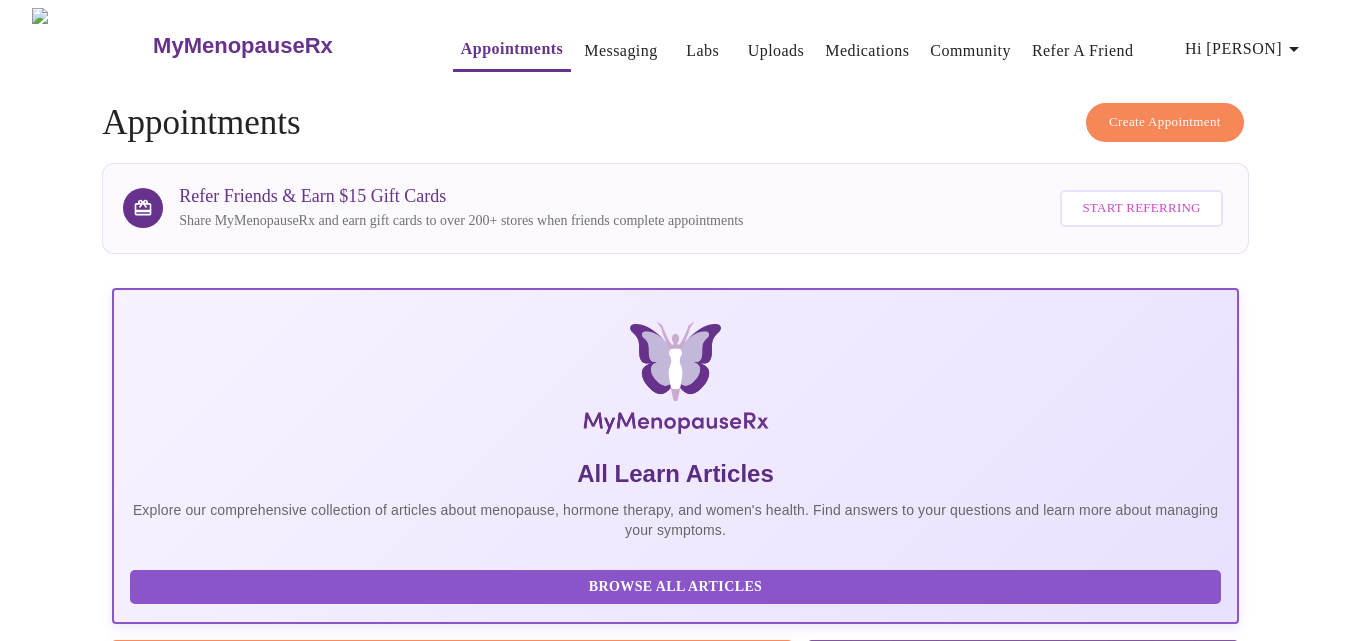 click on "Uploads" at bounding box center [776, 51] 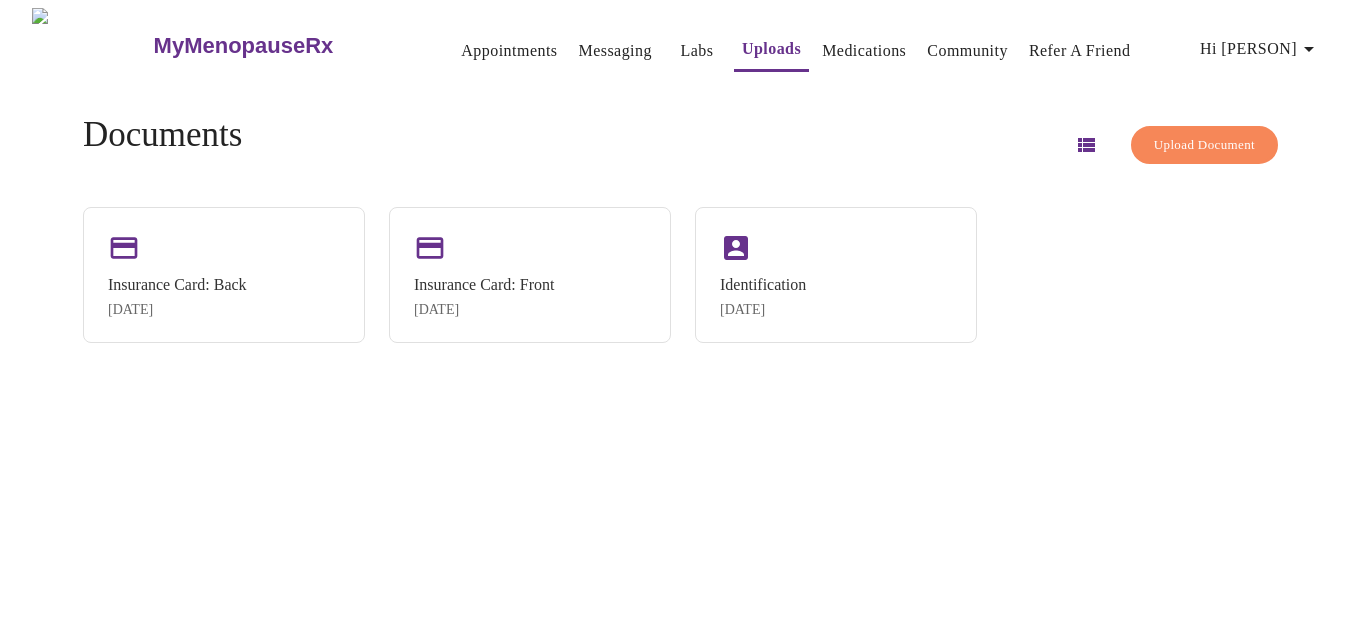 click 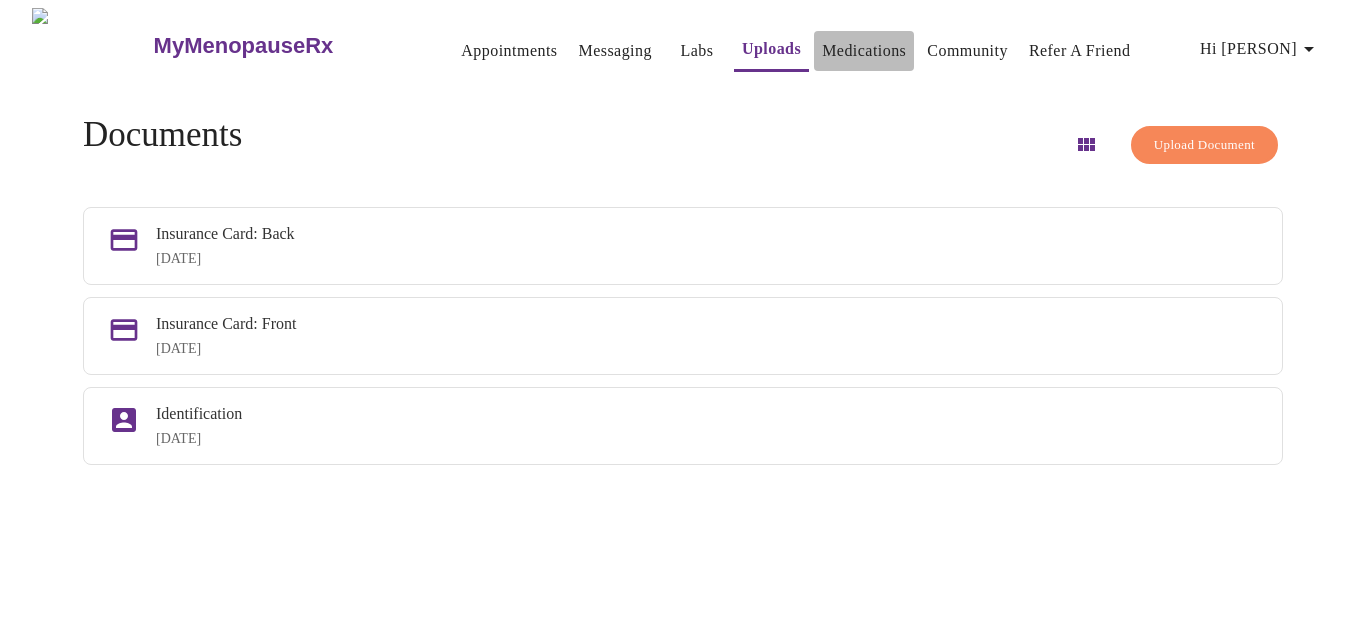 click on "Medications" at bounding box center (864, 51) 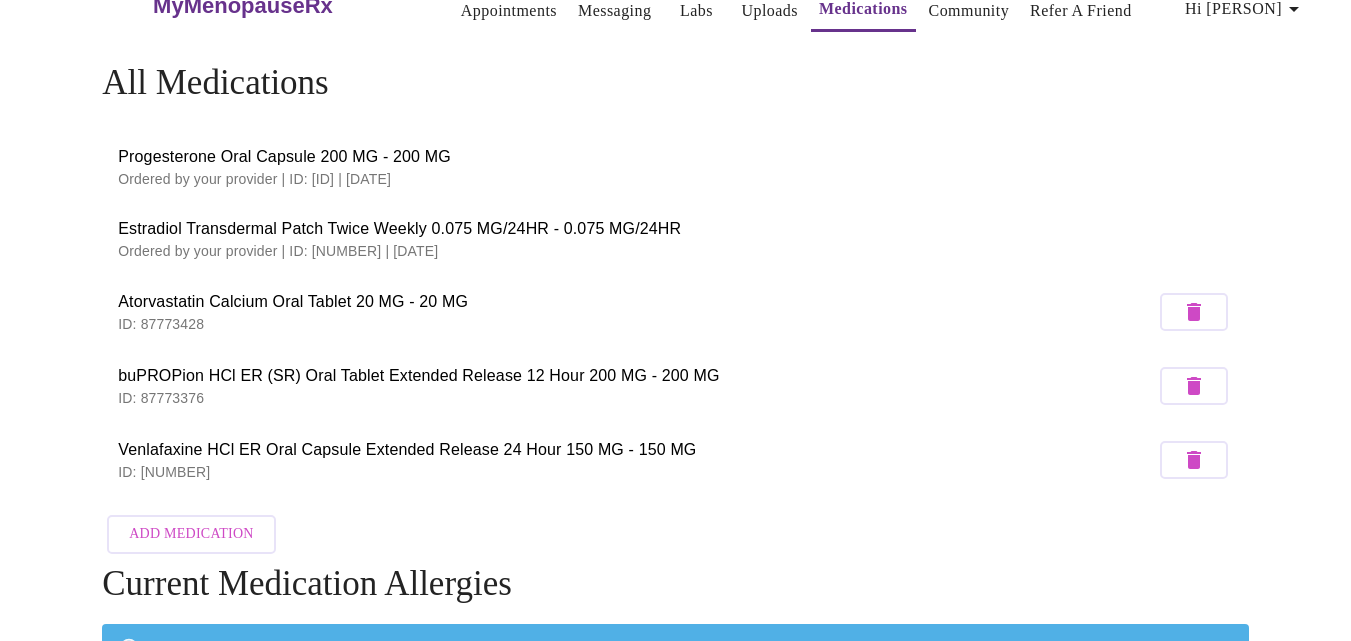 scroll, scrollTop: 0, scrollLeft: 0, axis: both 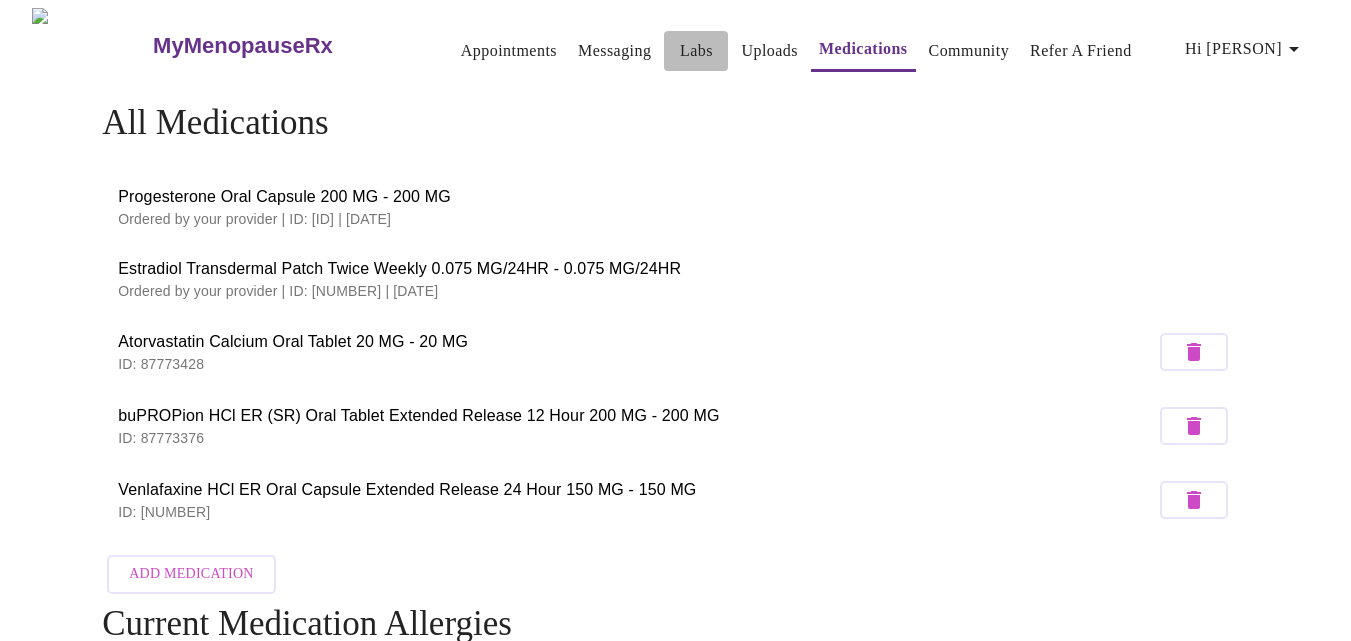 click on "Labs" at bounding box center (696, 51) 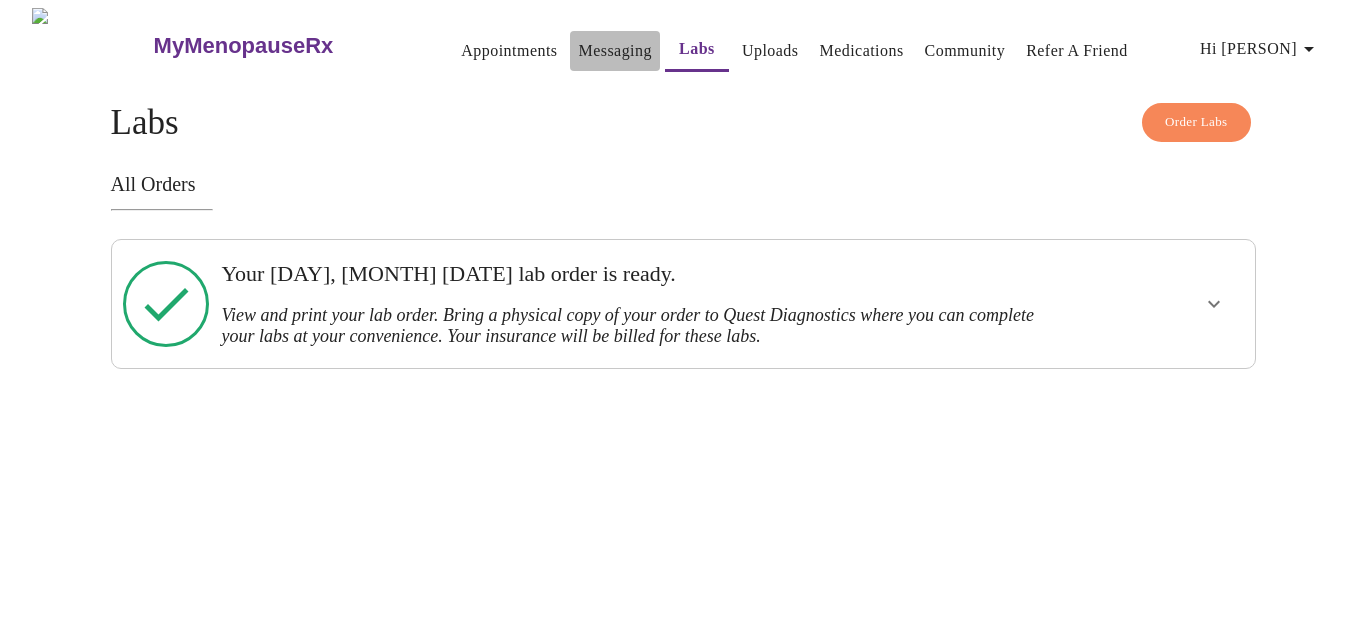 click on "Messaging" at bounding box center (614, 51) 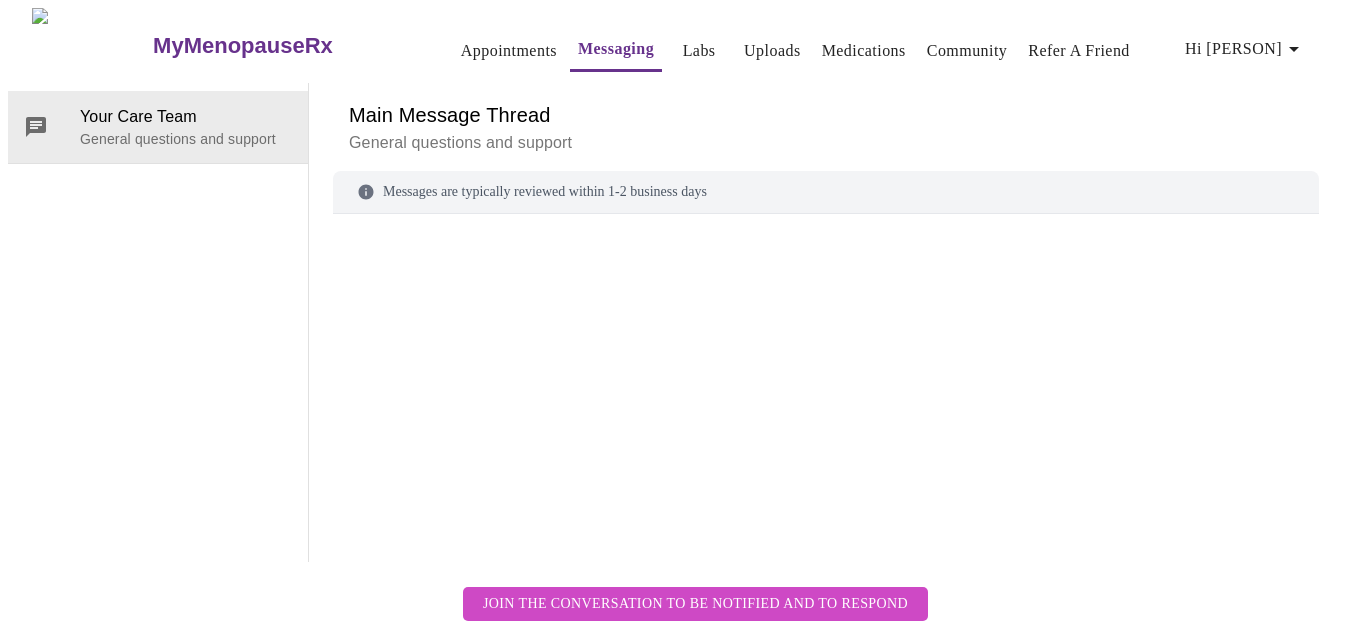 scroll, scrollTop: 75, scrollLeft: 0, axis: vertical 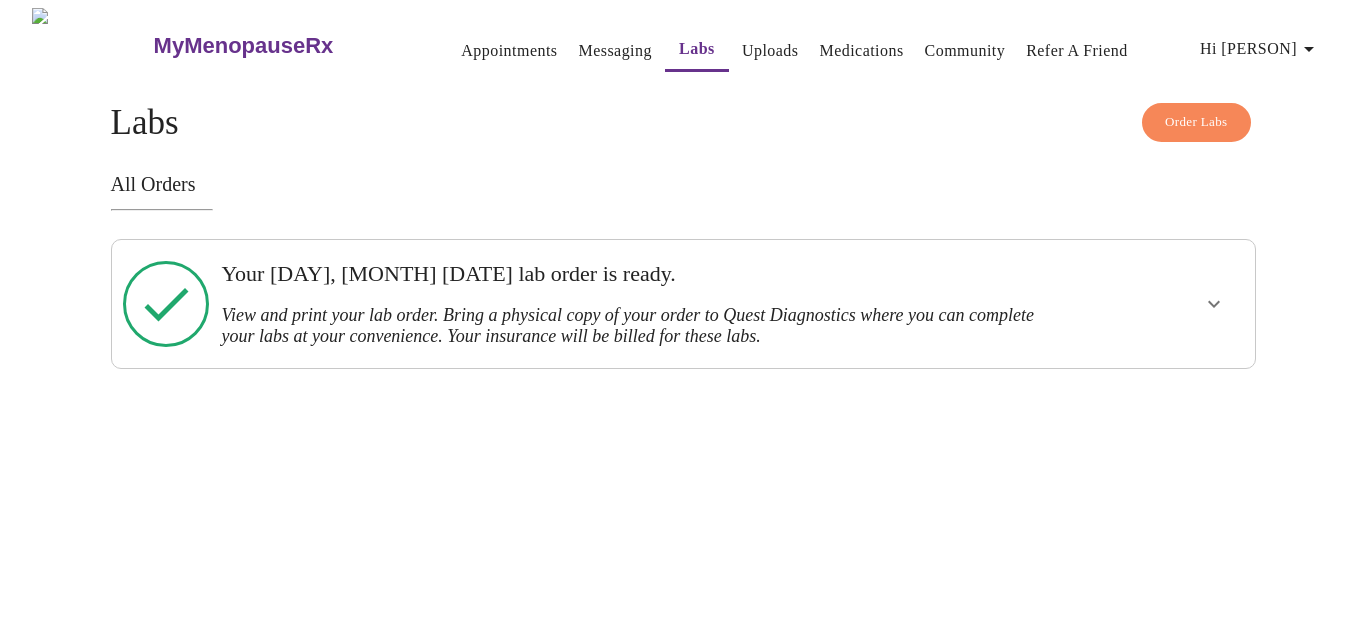 click on "Hi [PERSON]" at bounding box center (1260, 49) 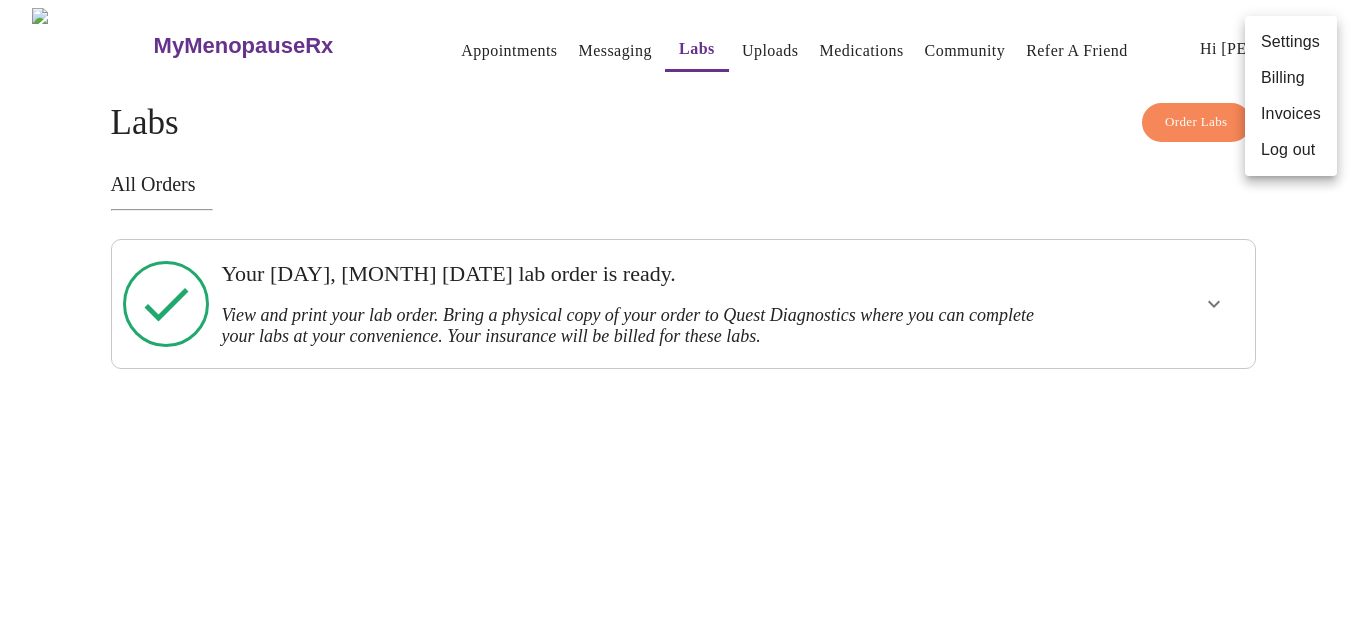 click on "Log out" at bounding box center (1291, 150) 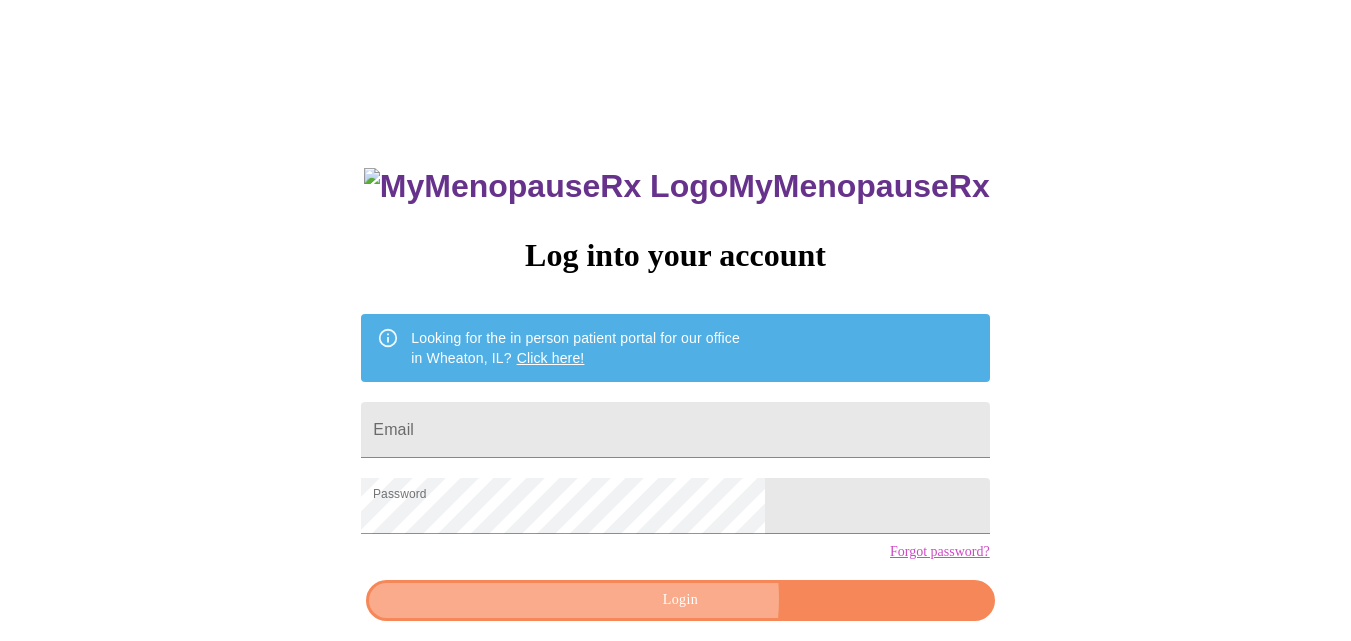 click on "Login" at bounding box center [680, 600] 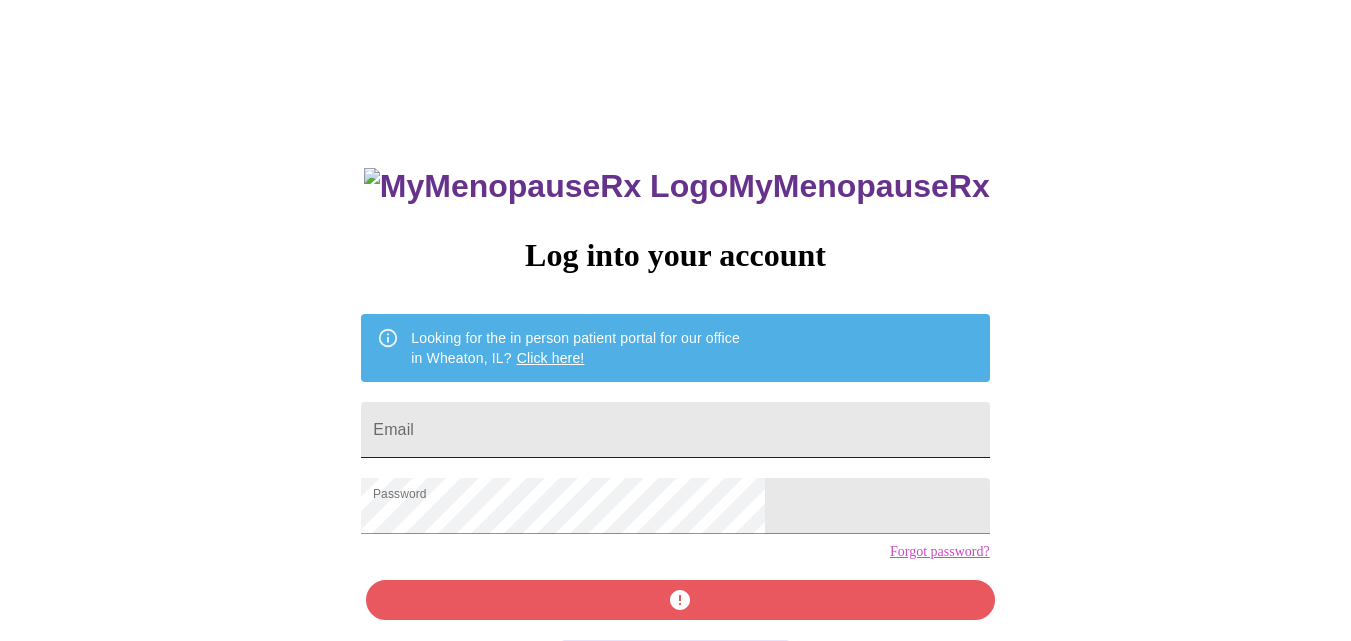 click on "Email" at bounding box center (675, 430) 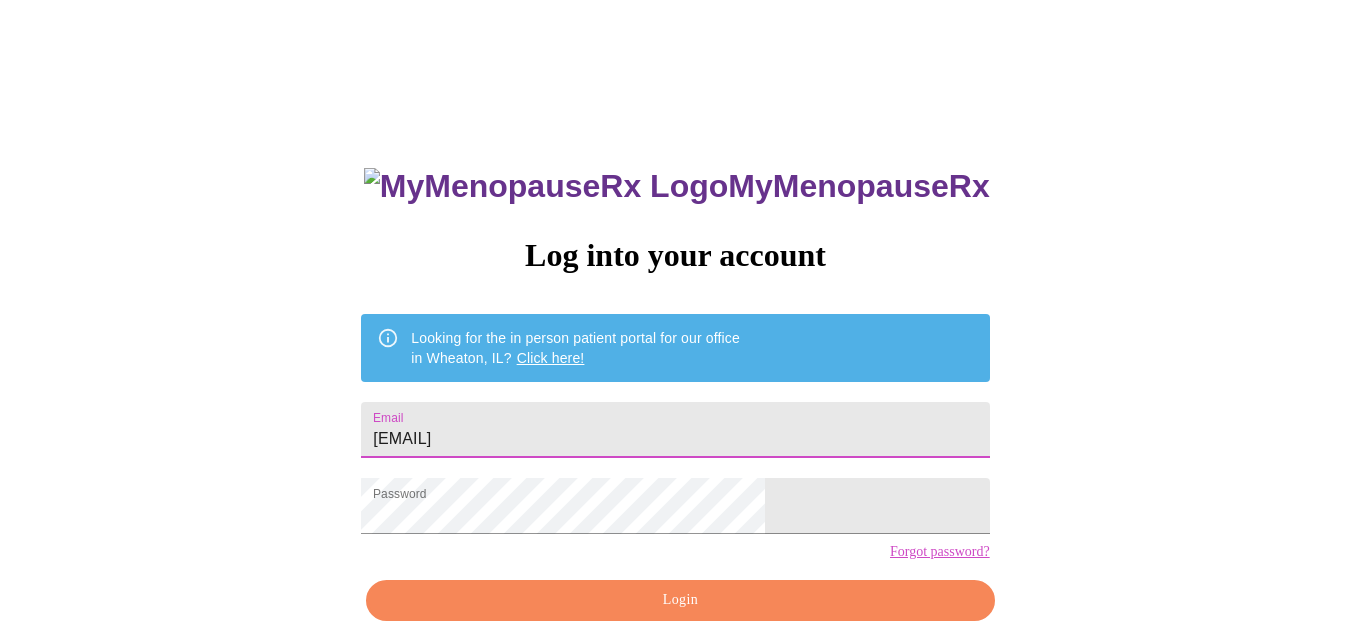type on "[EMAIL]" 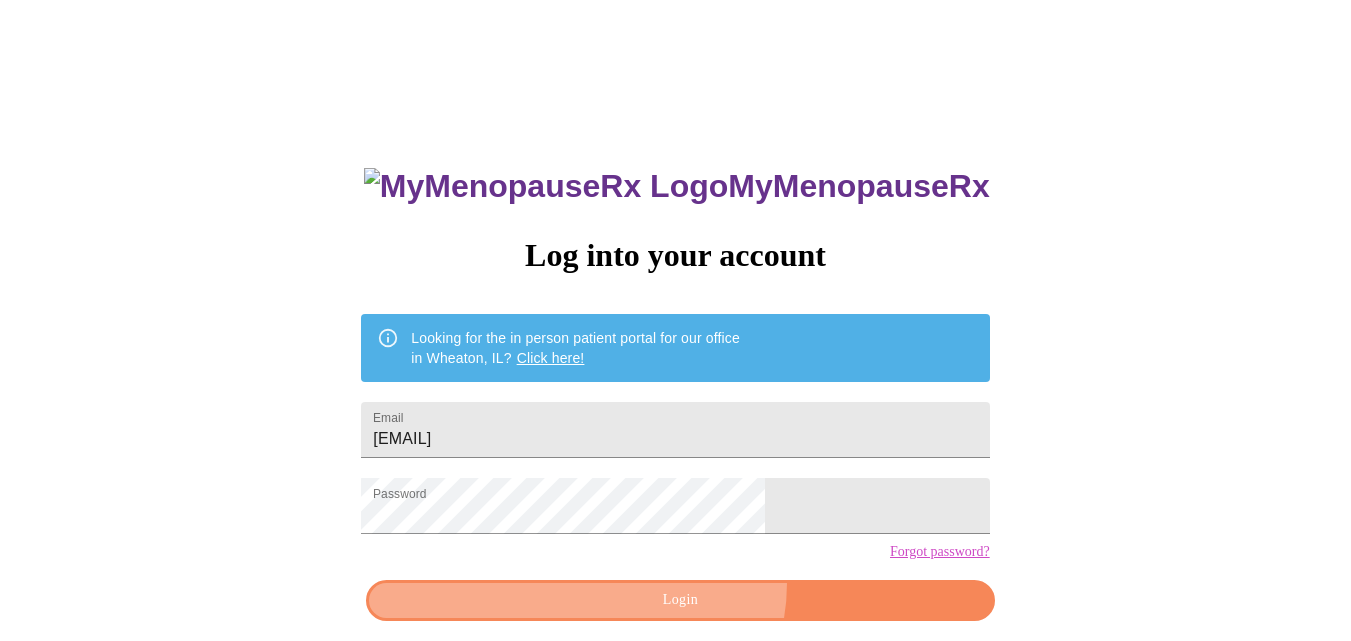 click on "Login" at bounding box center (680, 600) 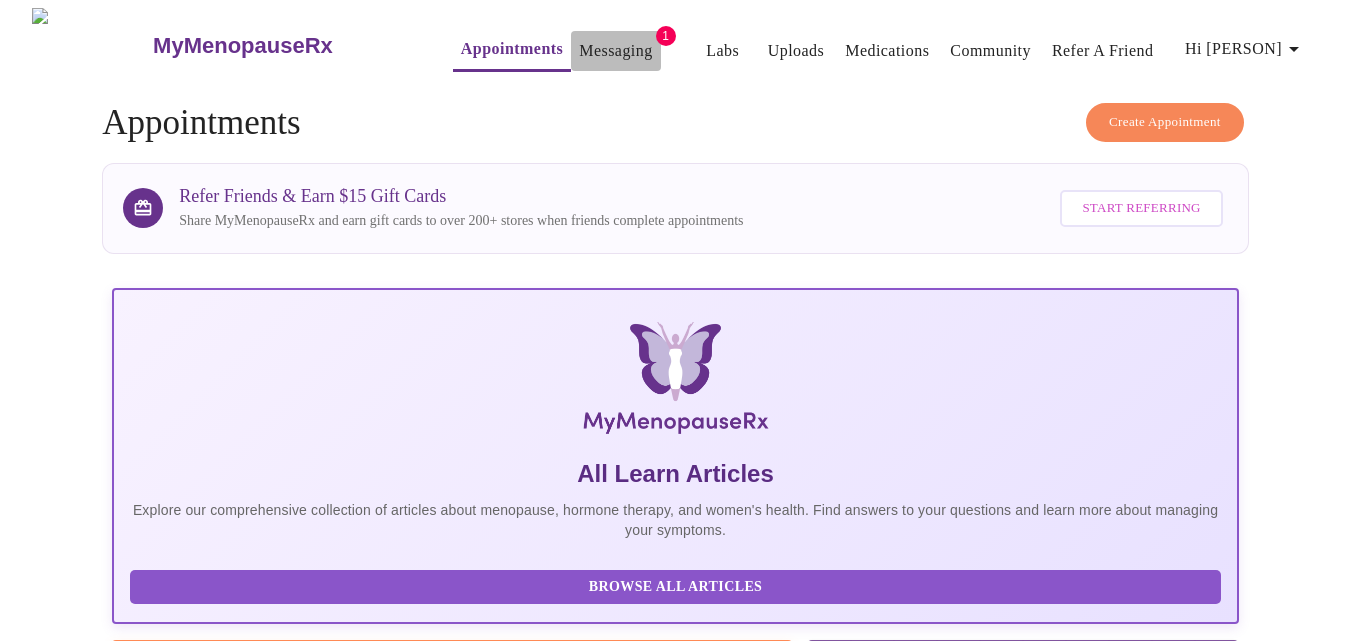 click on "Messaging" at bounding box center (615, 51) 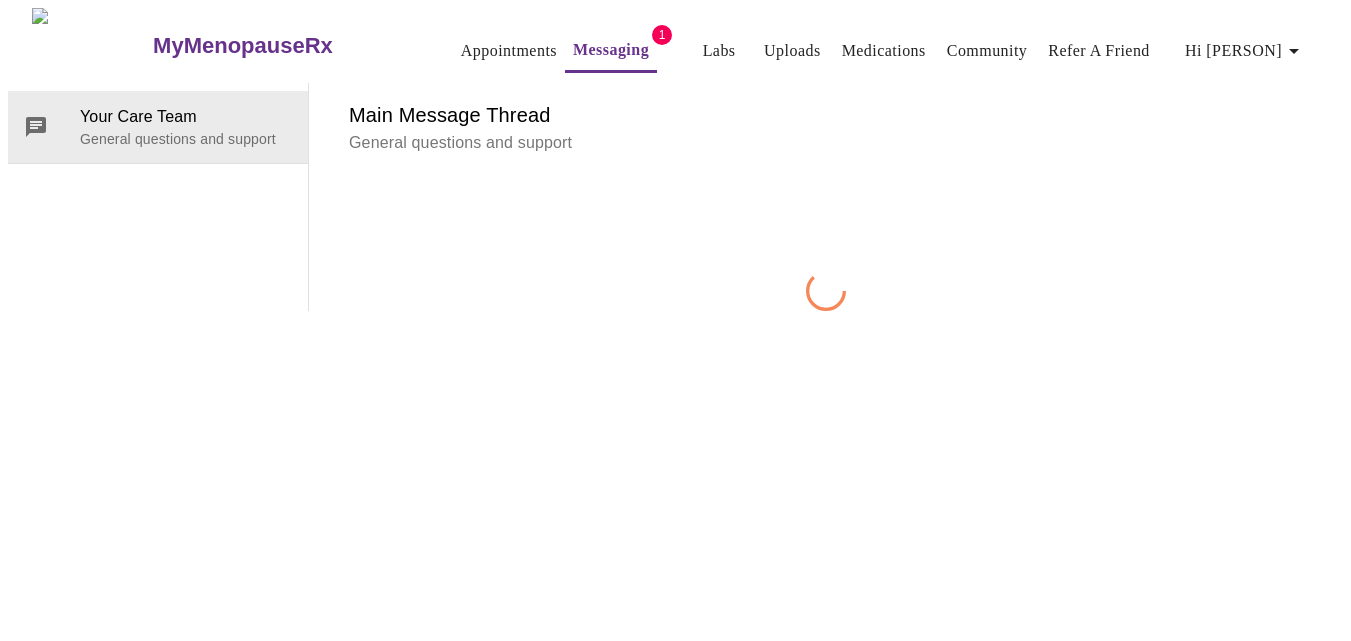 scroll, scrollTop: 75, scrollLeft: 0, axis: vertical 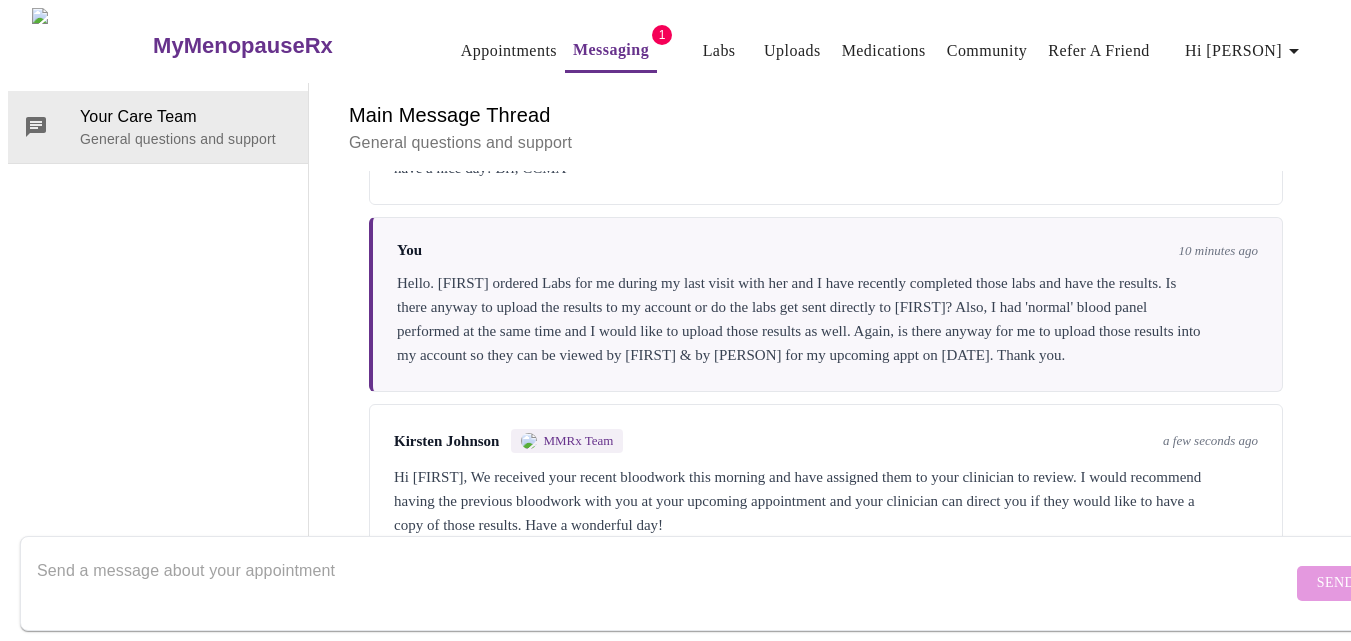 drag, startPoint x: 978, startPoint y: 432, endPoint x: 886, endPoint y: 441, distance: 92.43917 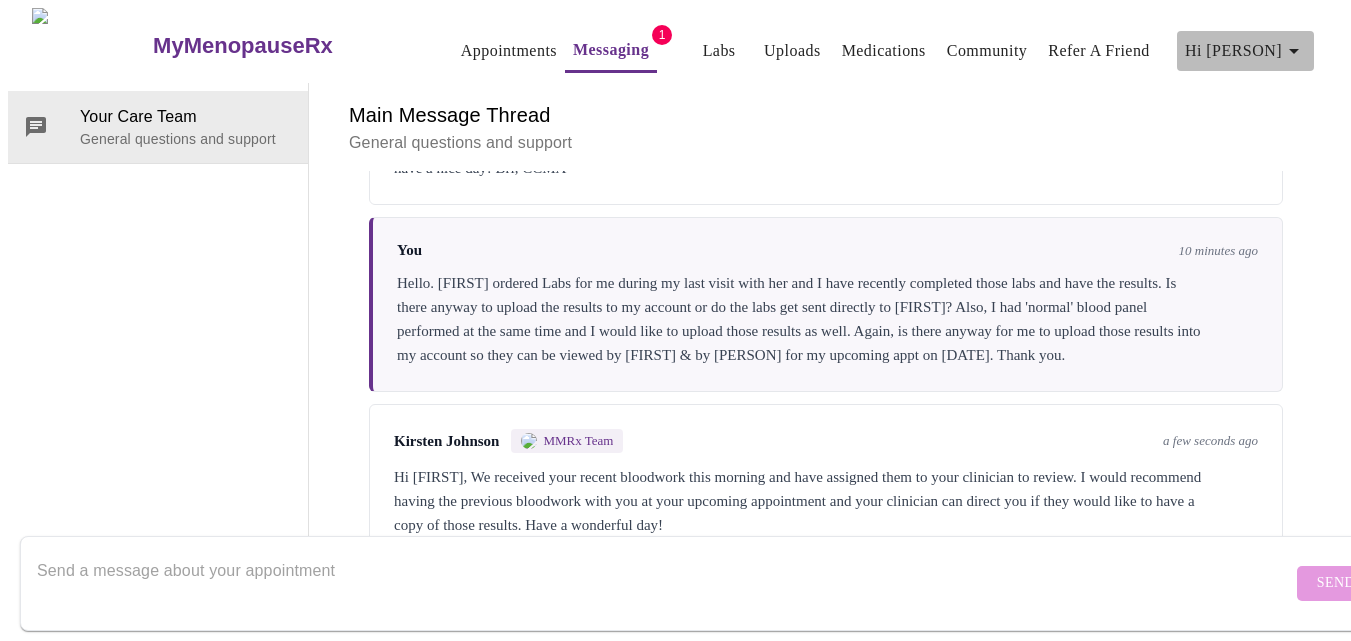 click 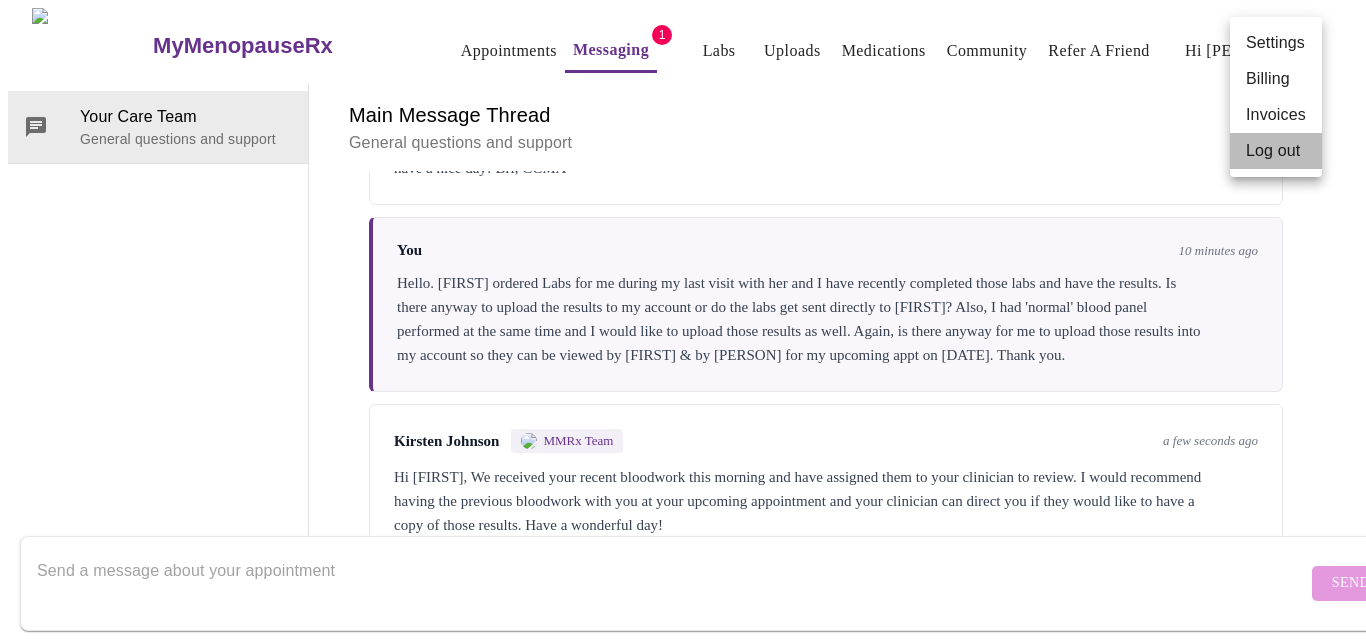 click on "Log out" at bounding box center [1276, 151] 